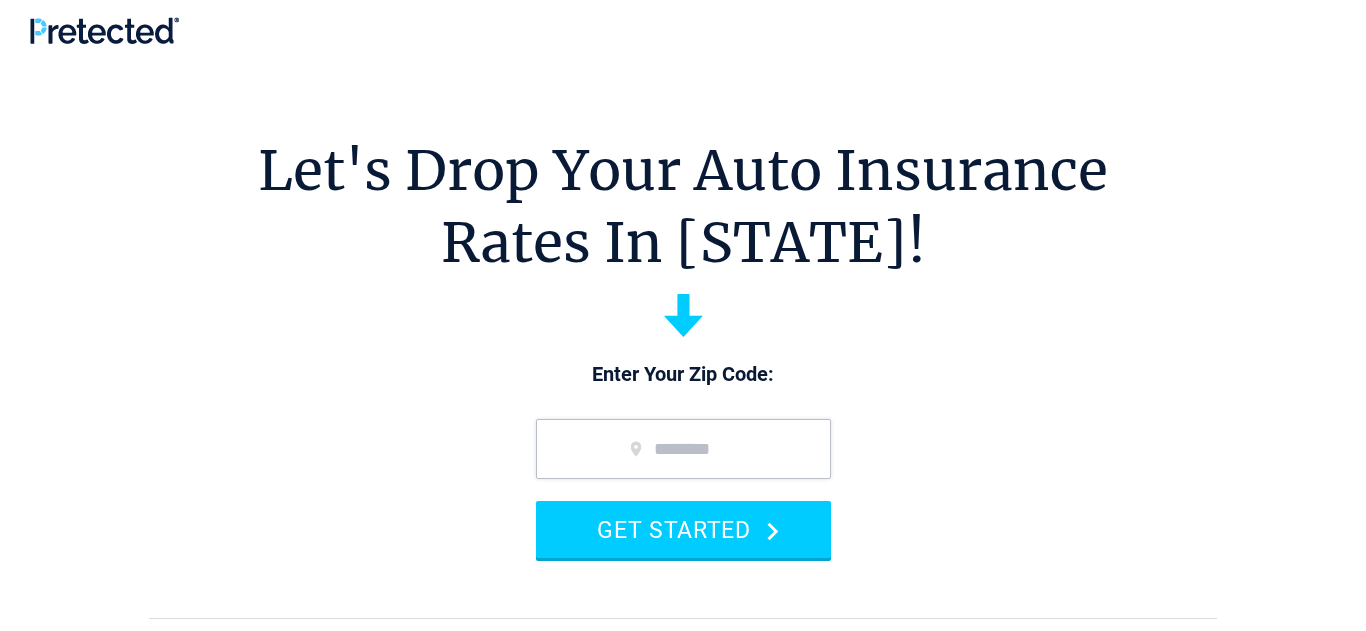 scroll, scrollTop: 0, scrollLeft: 0, axis: both 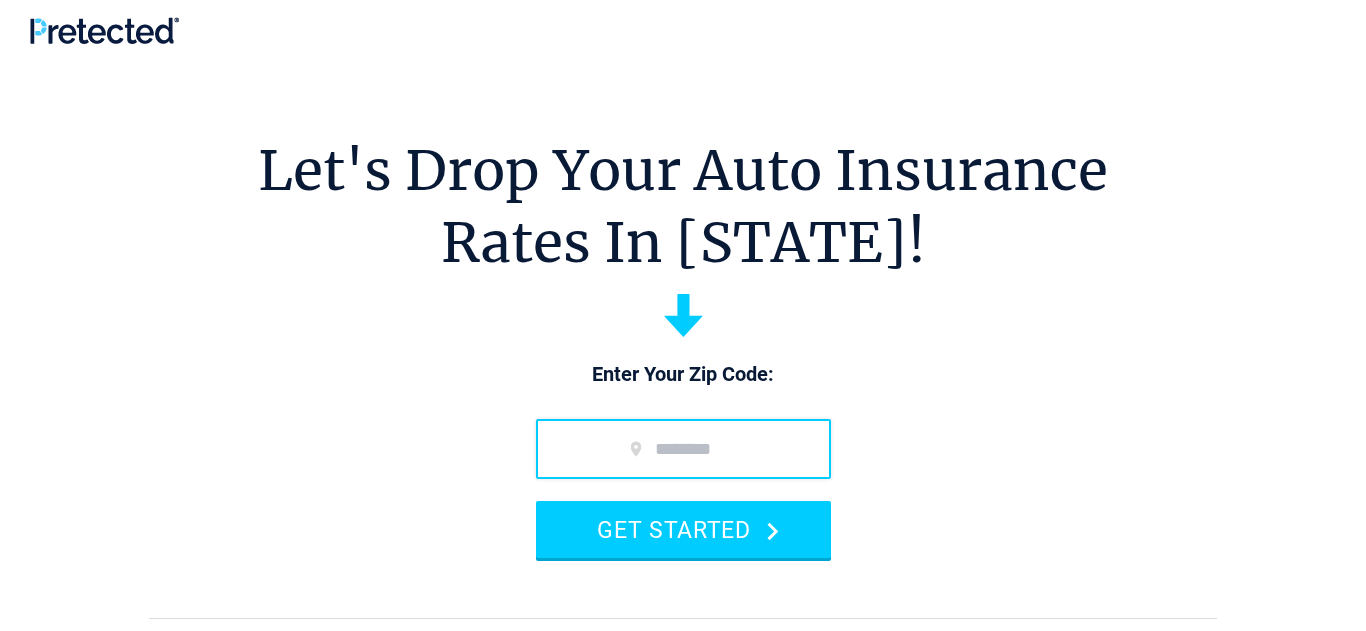 click at bounding box center [683, 449] 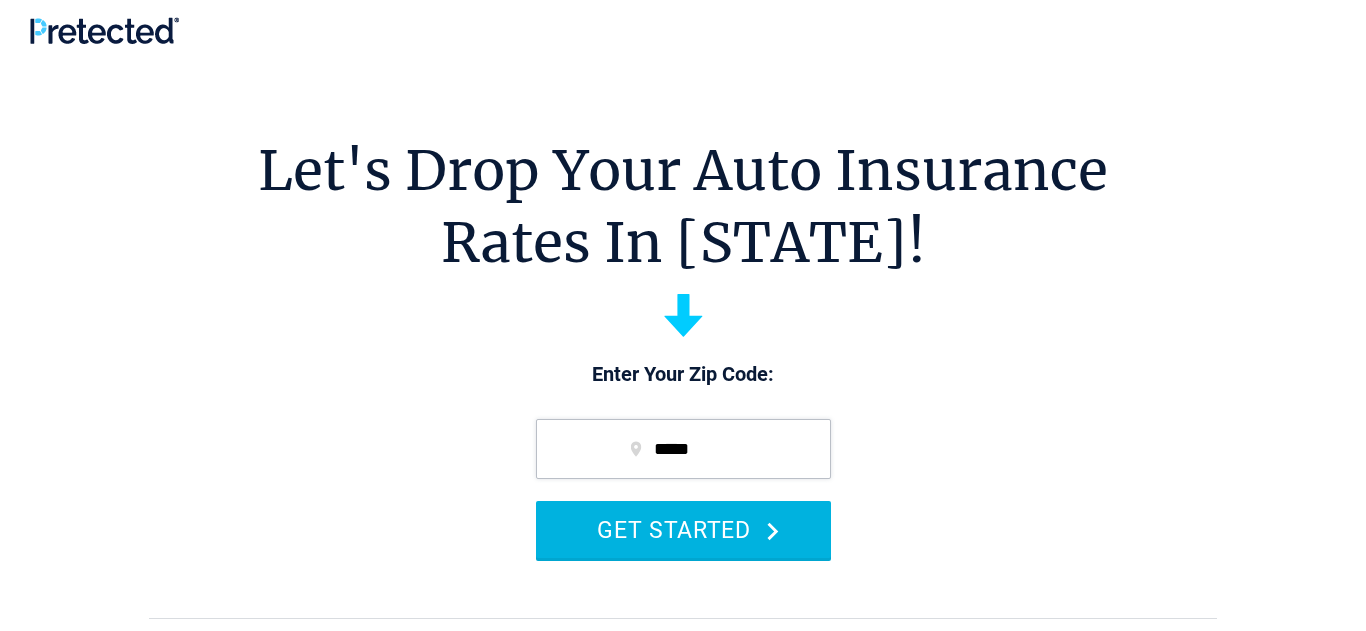 click on "GET STARTED" at bounding box center [683, 529] 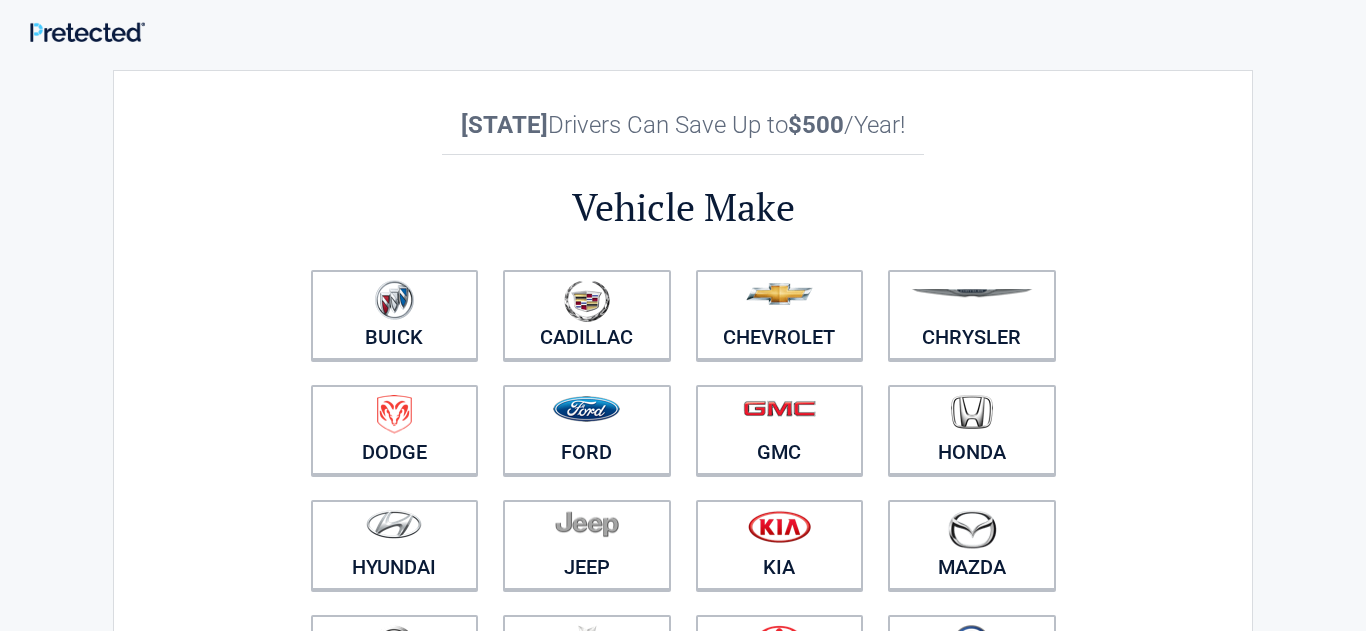 scroll, scrollTop: 0, scrollLeft: 0, axis: both 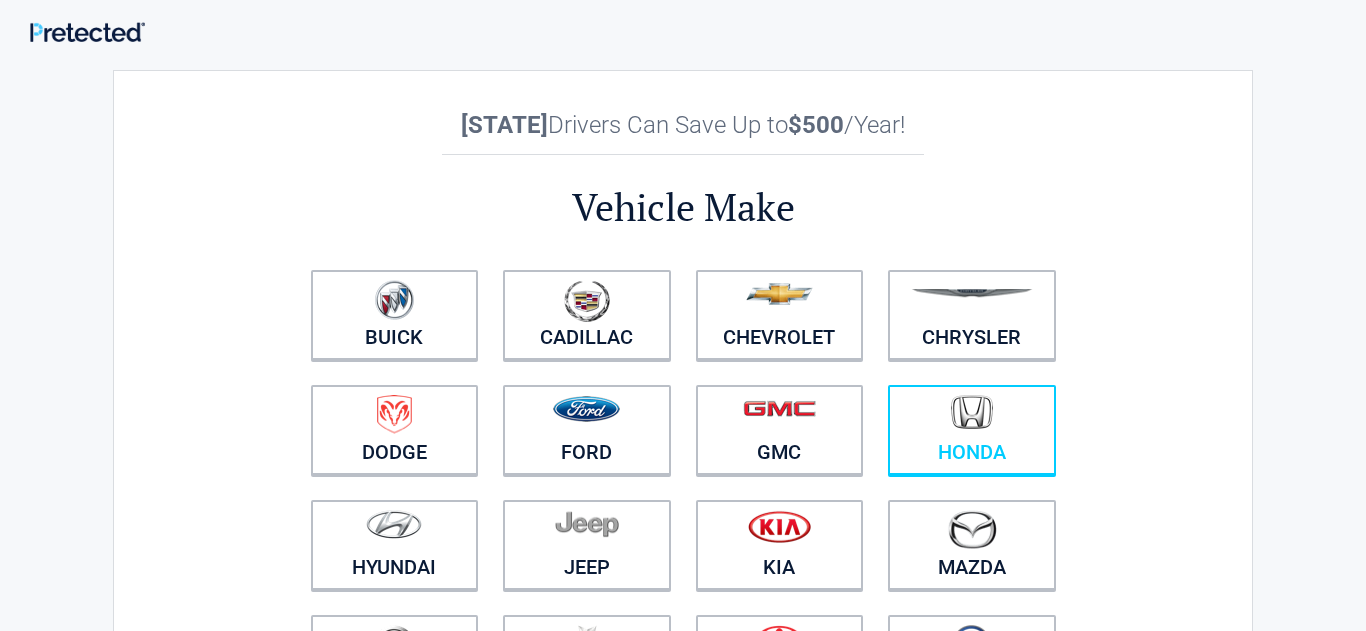 click at bounding box center [395, 302] 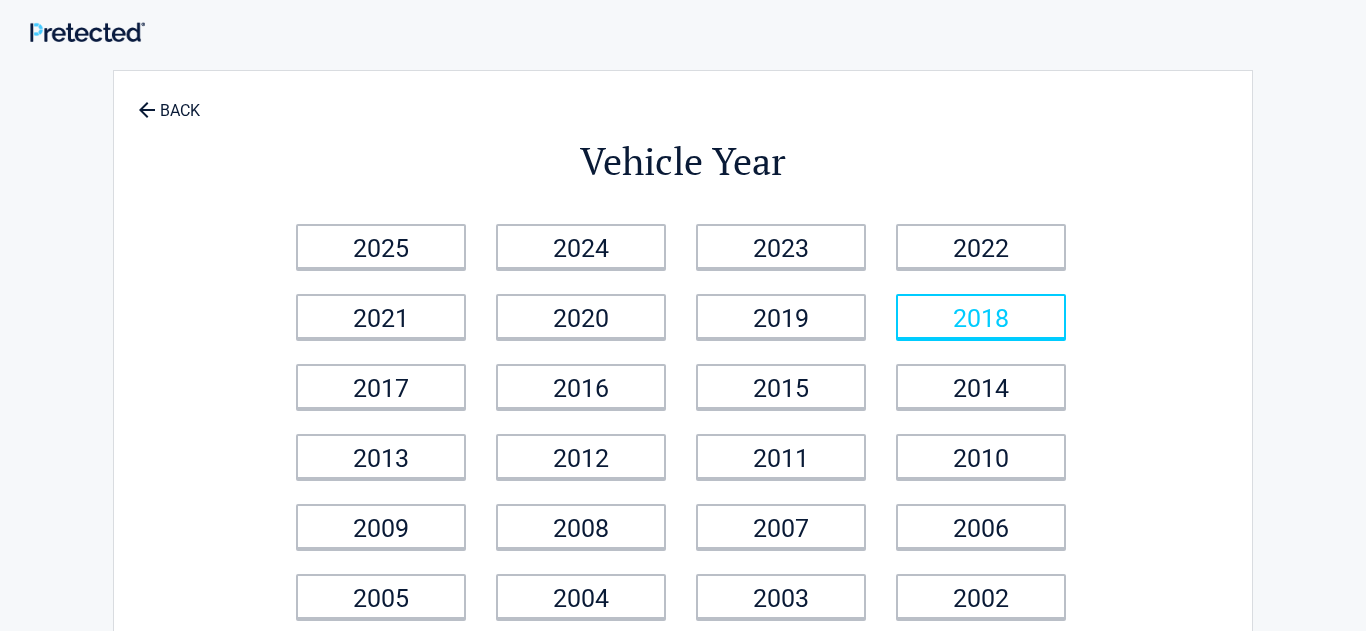 click on "2018" at bounding box center (381, 246) 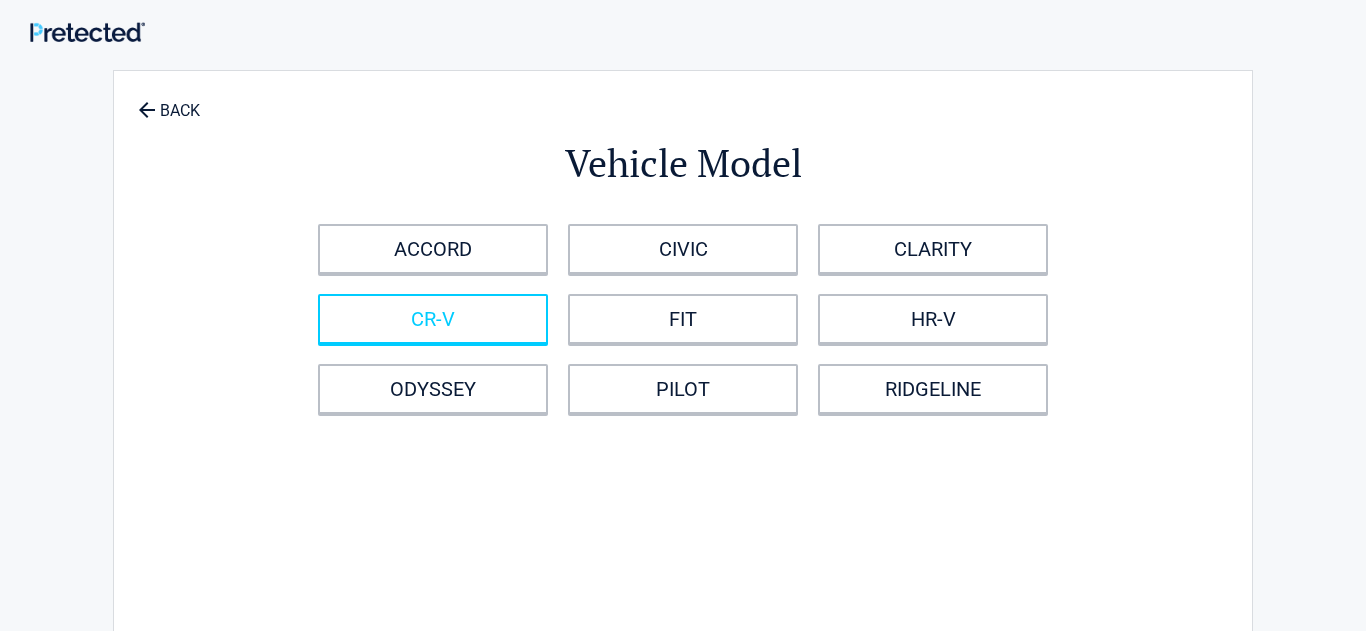 click on "CR-V" at bounding box center [433, 319] 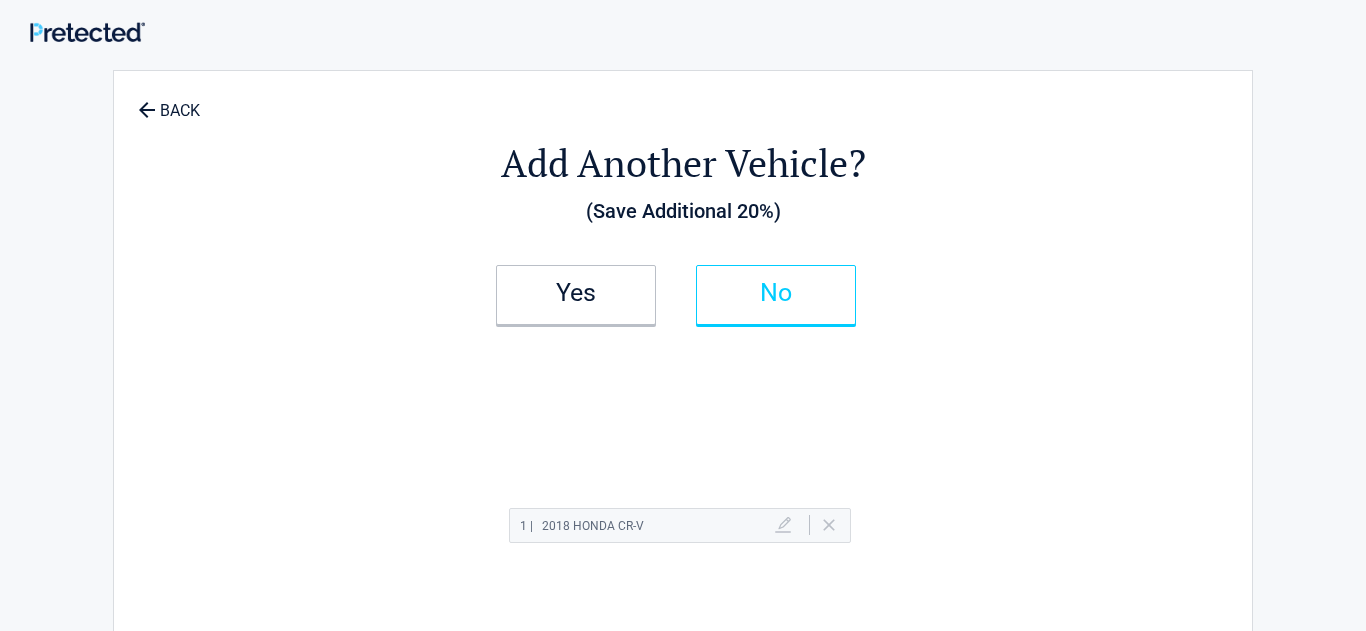 click on "No" at bounding box center (576, 293) 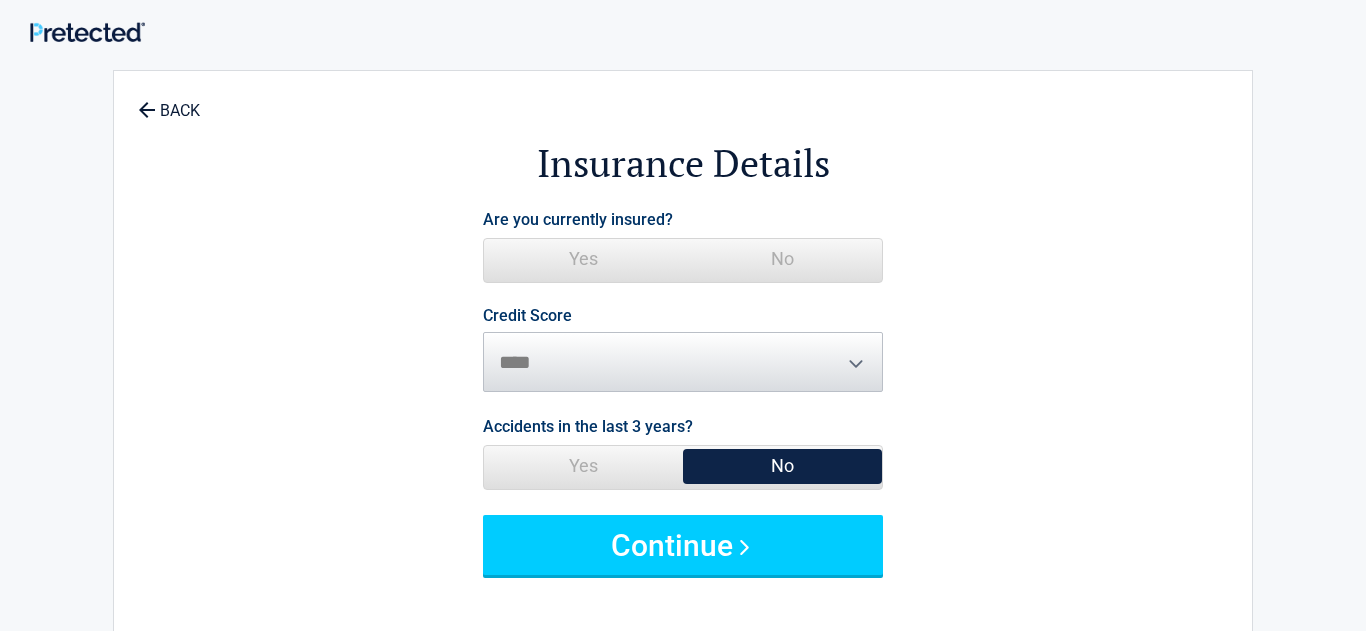 click on "Yes" at bounding box center (583, 259) 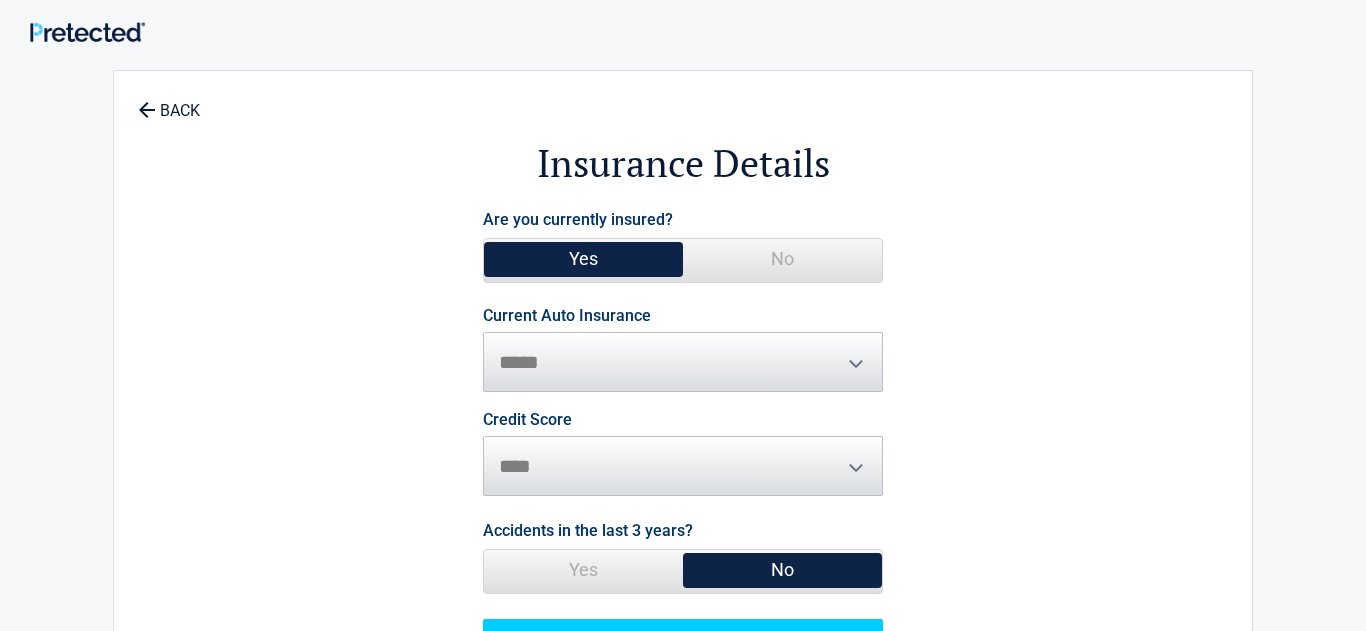 click on "**********" at bounding box center [683, 350] 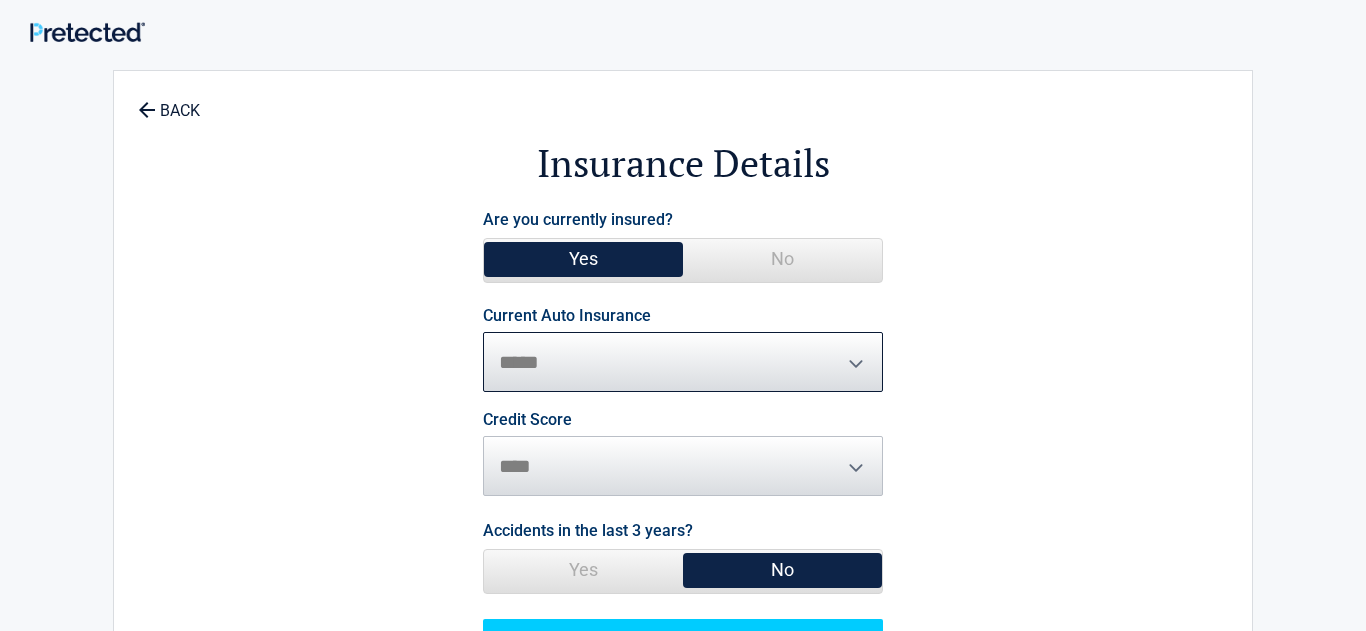 click on "**********" at bounding box center [683, 362] 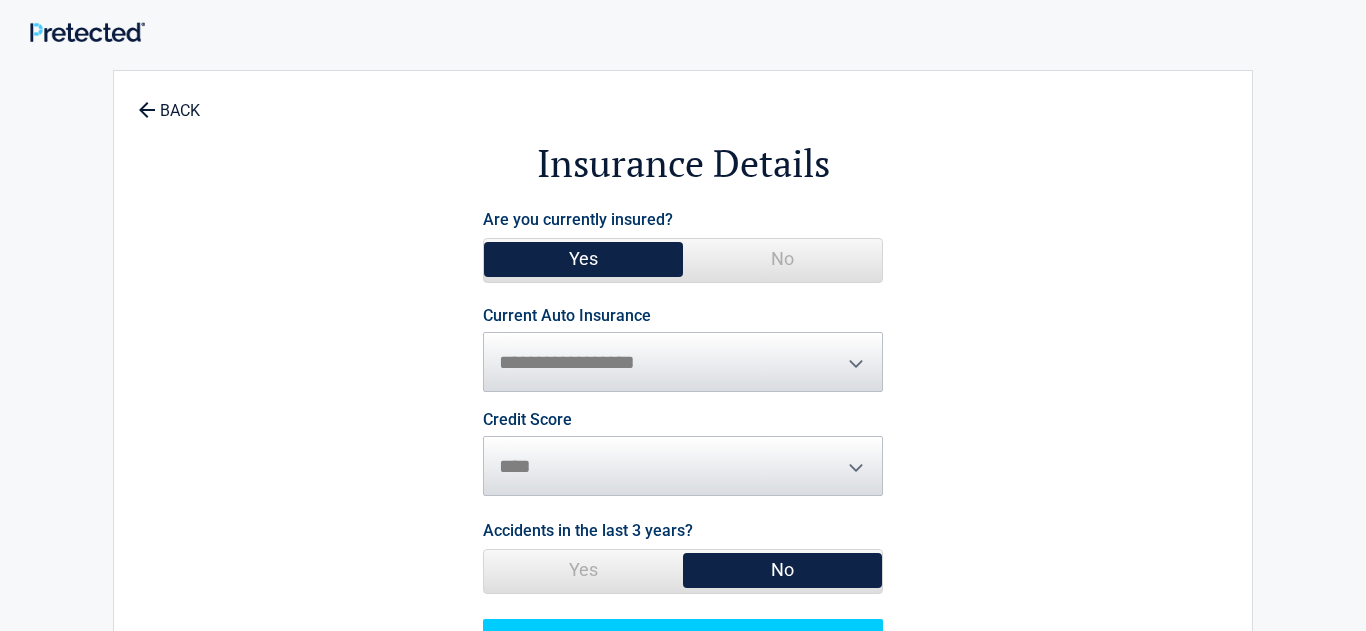 click on "Credit Score
*********
****
*******
****" at bounding box center [683, 454] 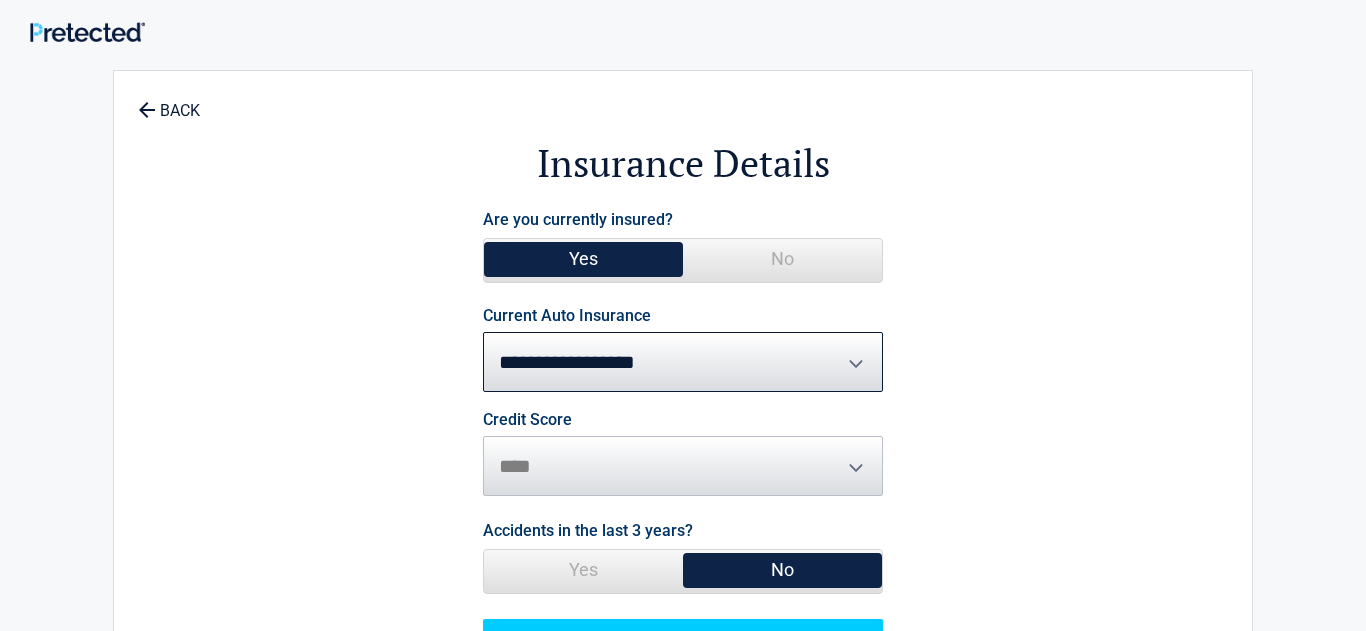 click on "Credit Score
*********
****
*******
****" at bounding box center [683, 454] 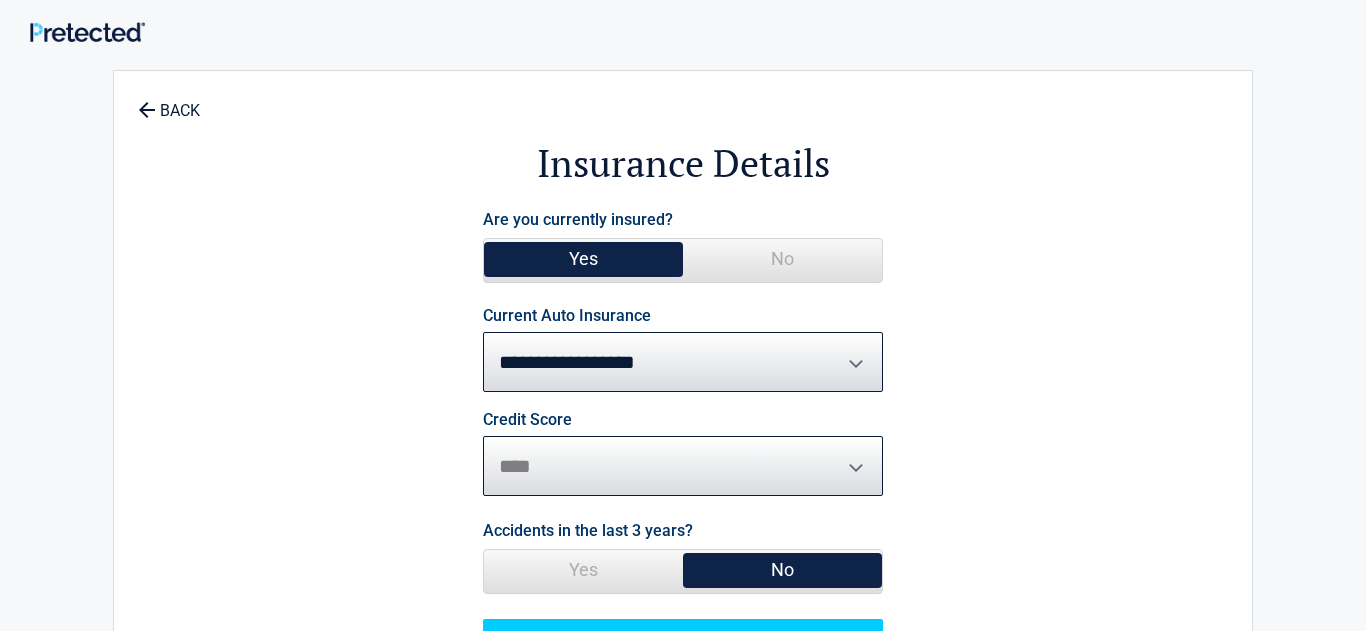 click on "*********
****
*******
****" at bounding box center [683, 466] 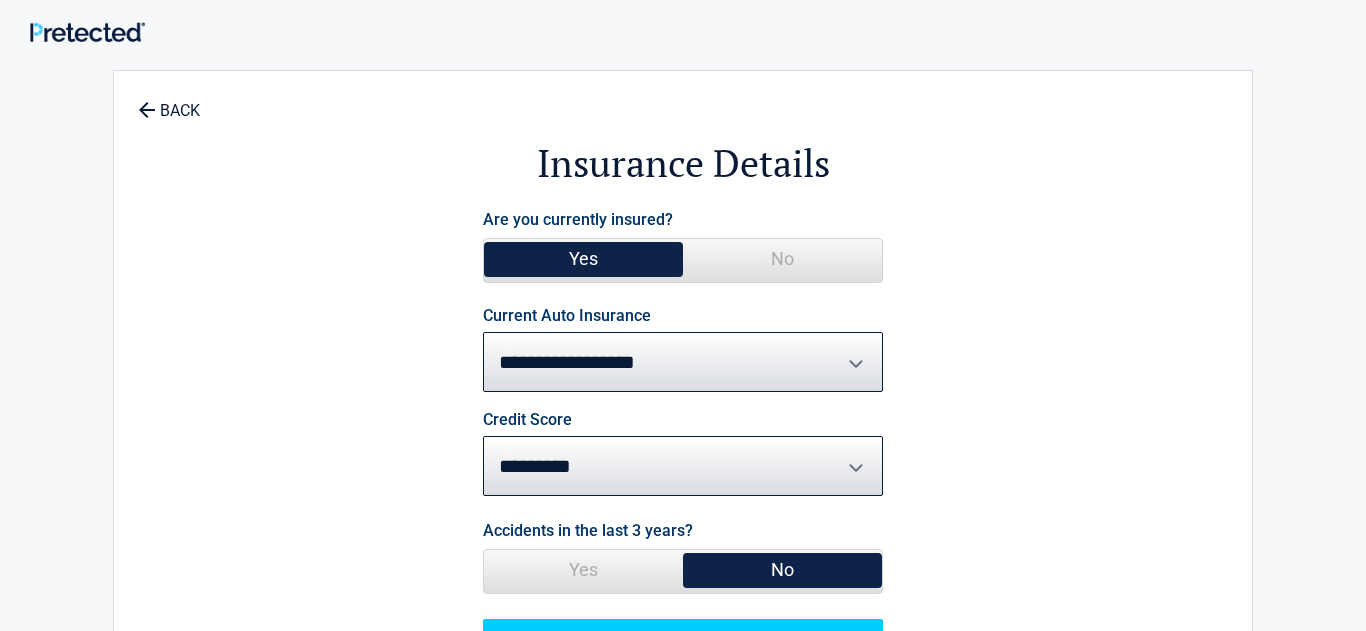 click on "Yes" at bounding box center (583, 570) 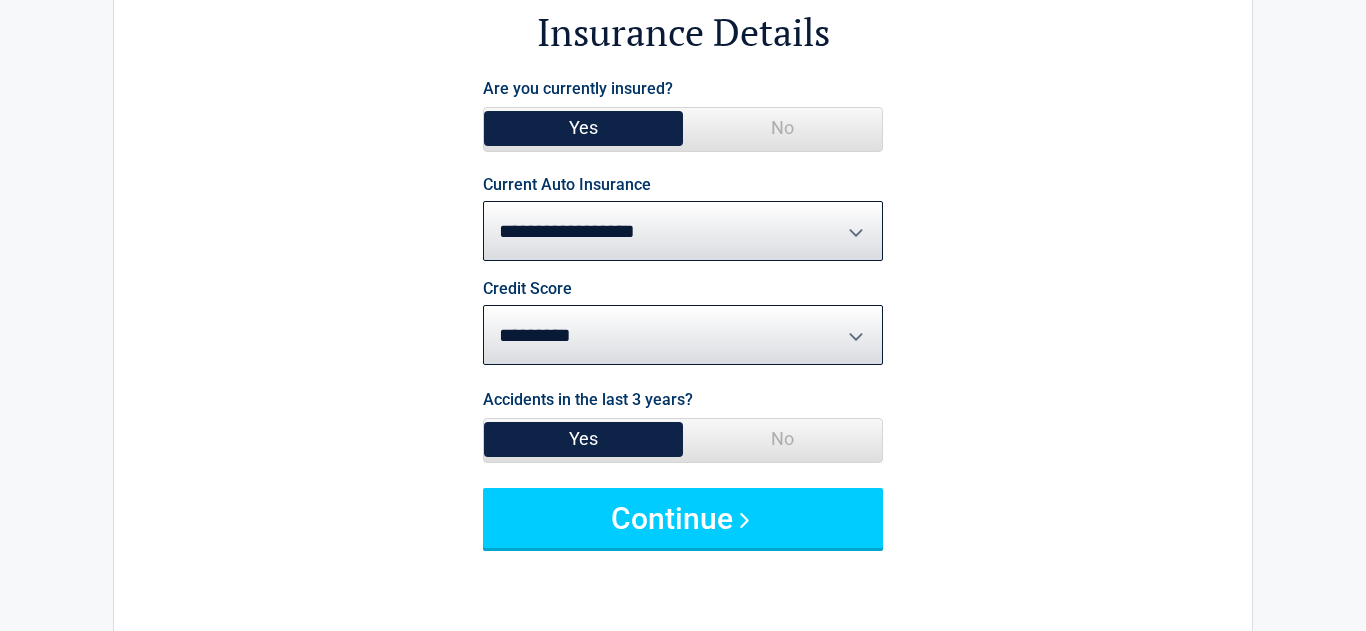 scroll, scrollTop: 133, scrollLeft: 0, axis: vertical 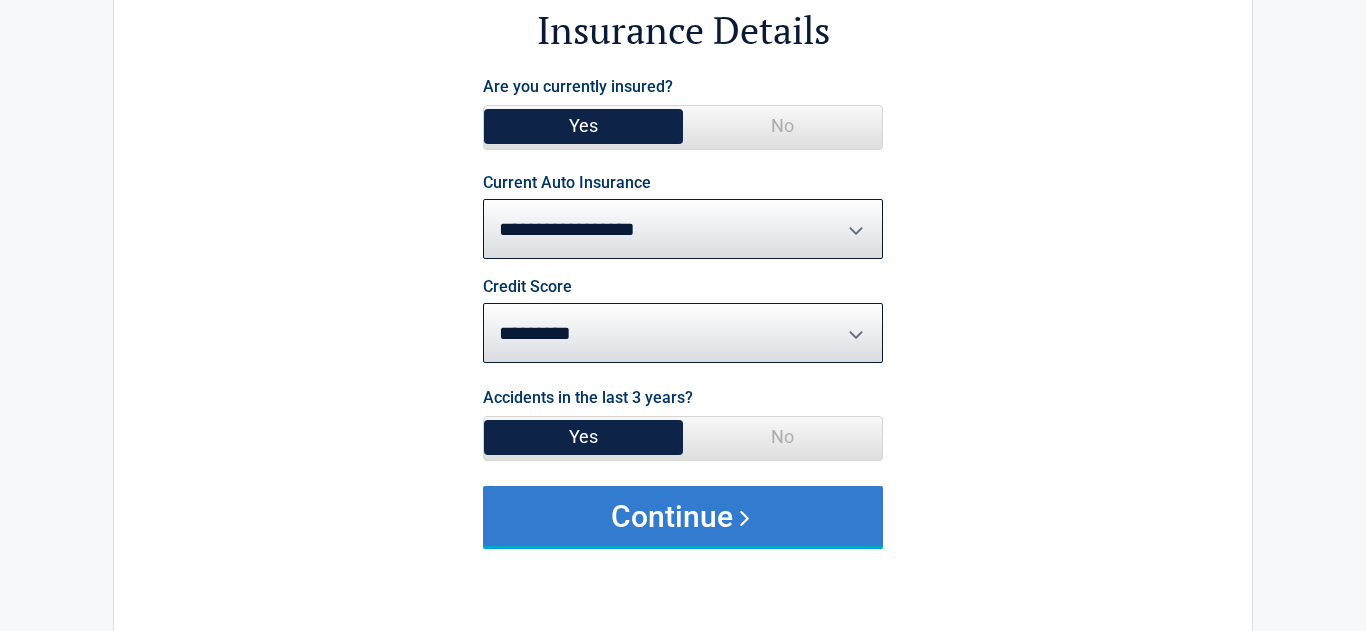 click on "Continue" at bounding box center [683, 516] 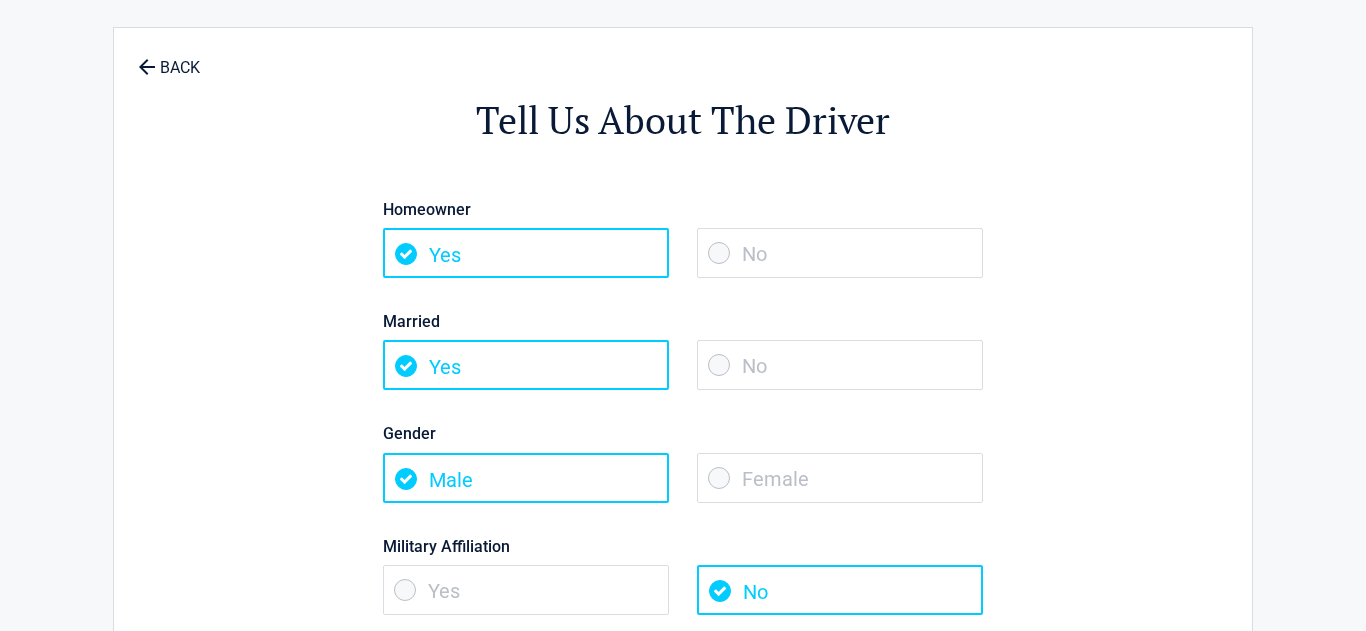 scroll, scrollTop: 0, scrollLeft: 0, axis: both 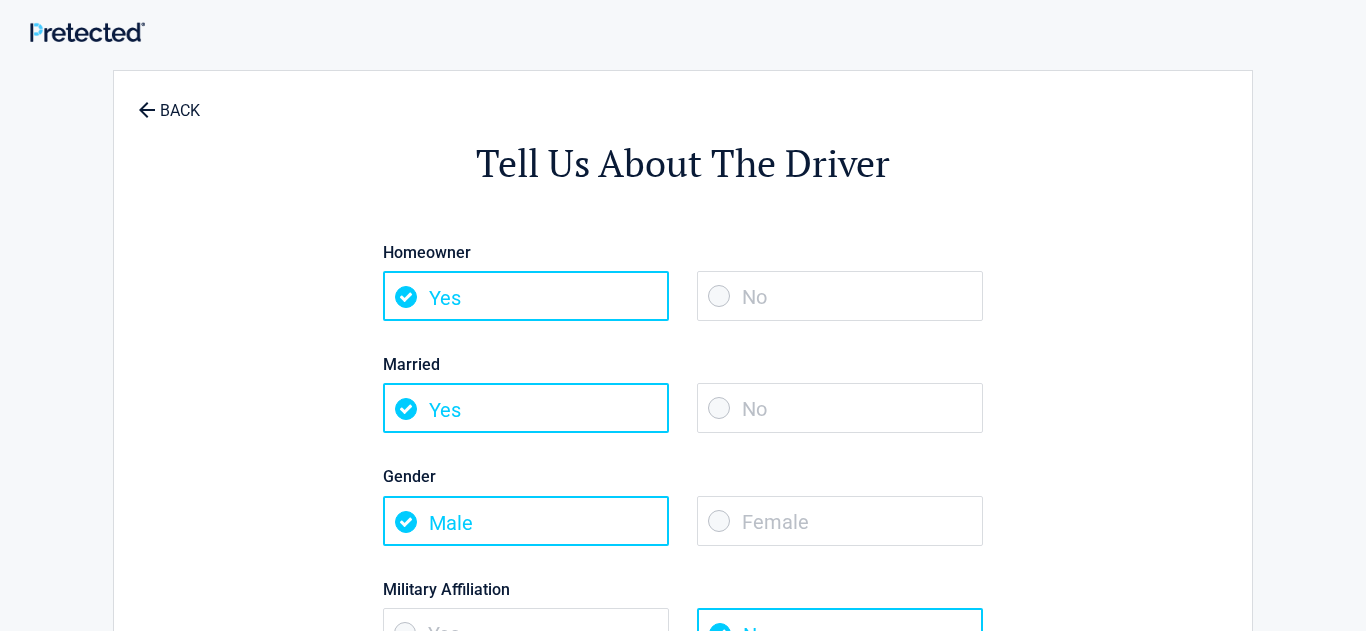 click on "No" at bounding box center (840, 296) 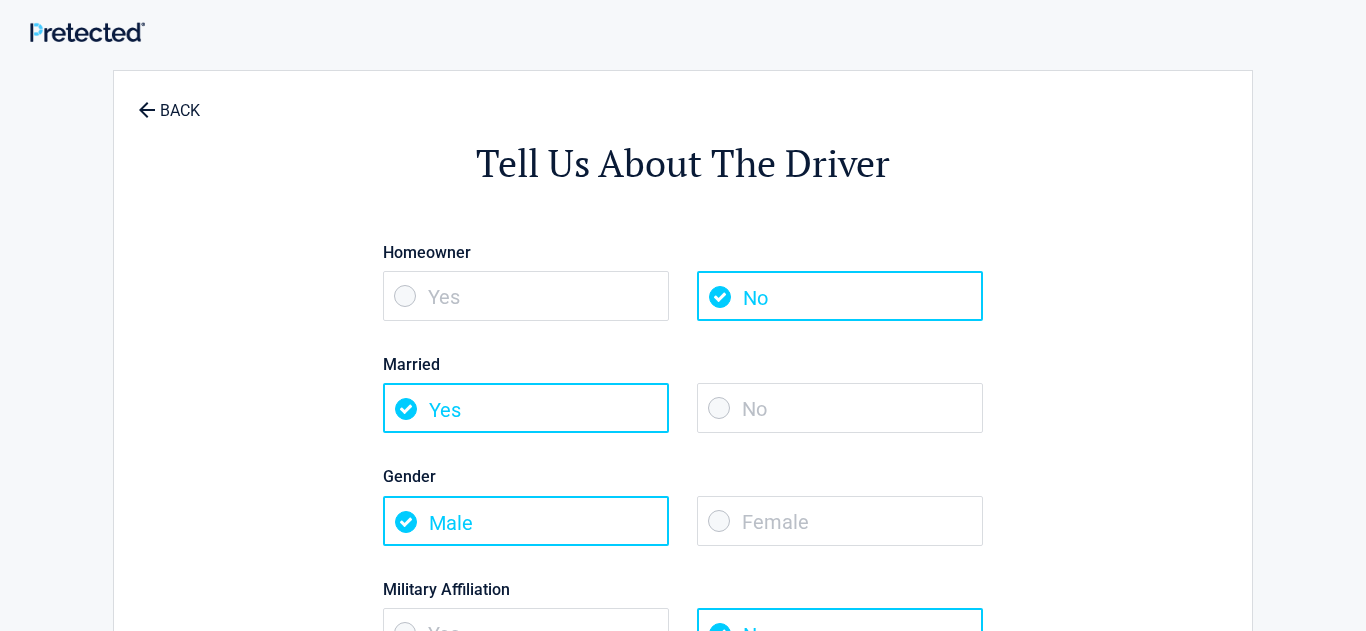 click on "No" at bounding box center (840, 408) 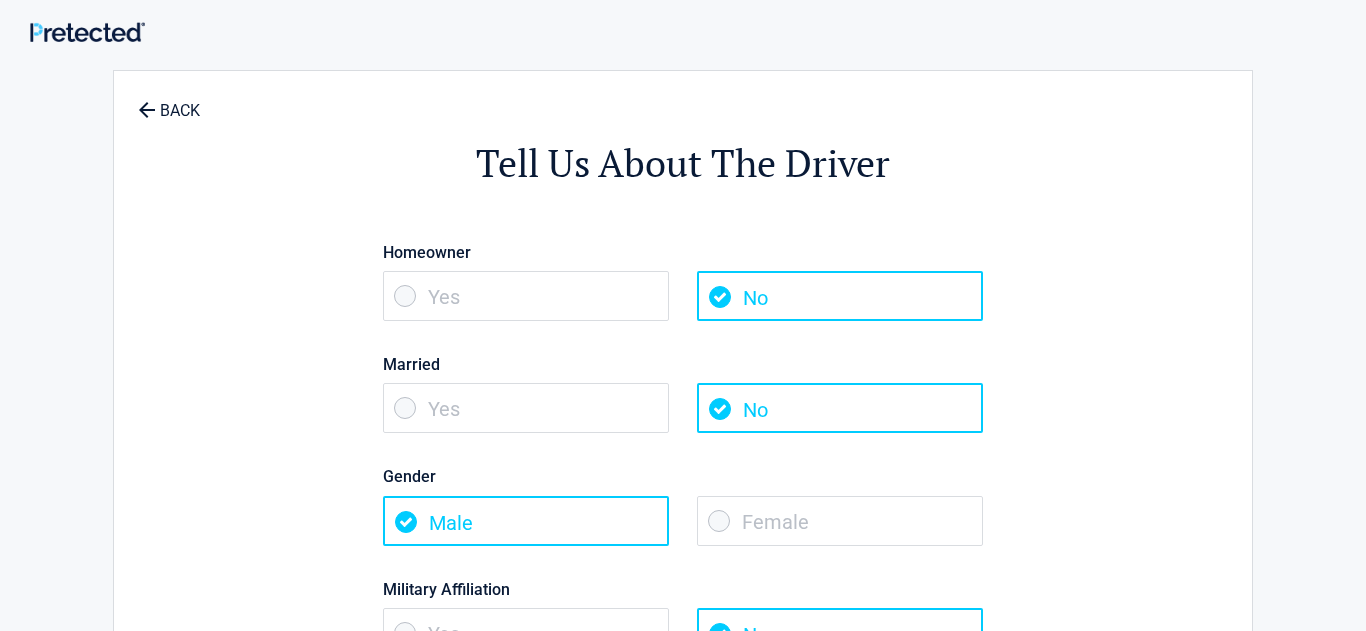 click on "Female" at bounding box center (840, 521) 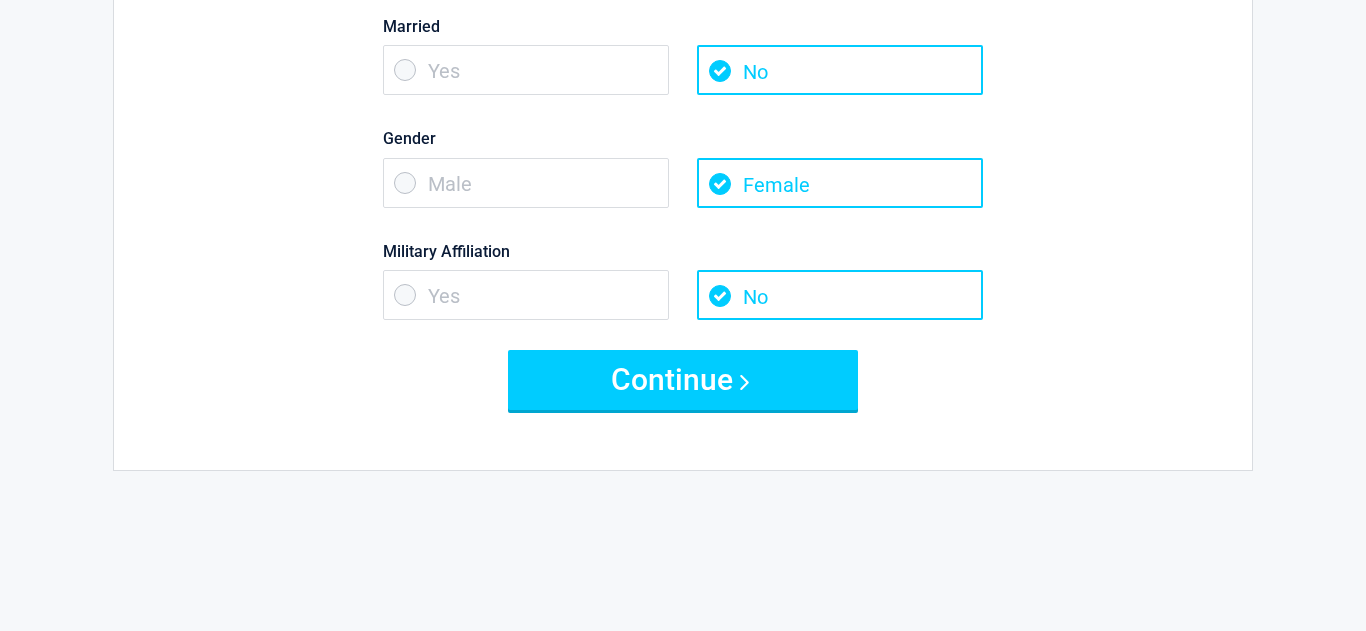 scroll, scrollTop: 339, scrollLeft: 0, axis: vertical 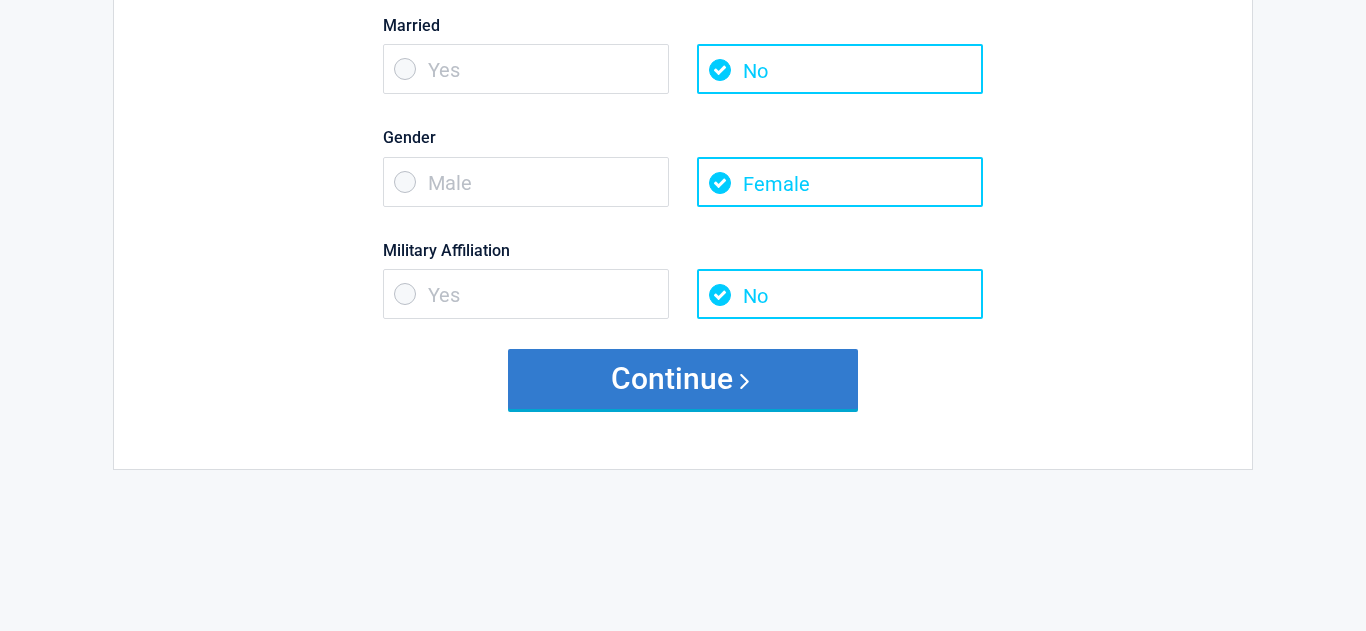 click on "Continue" at bounding box center [683, 379] 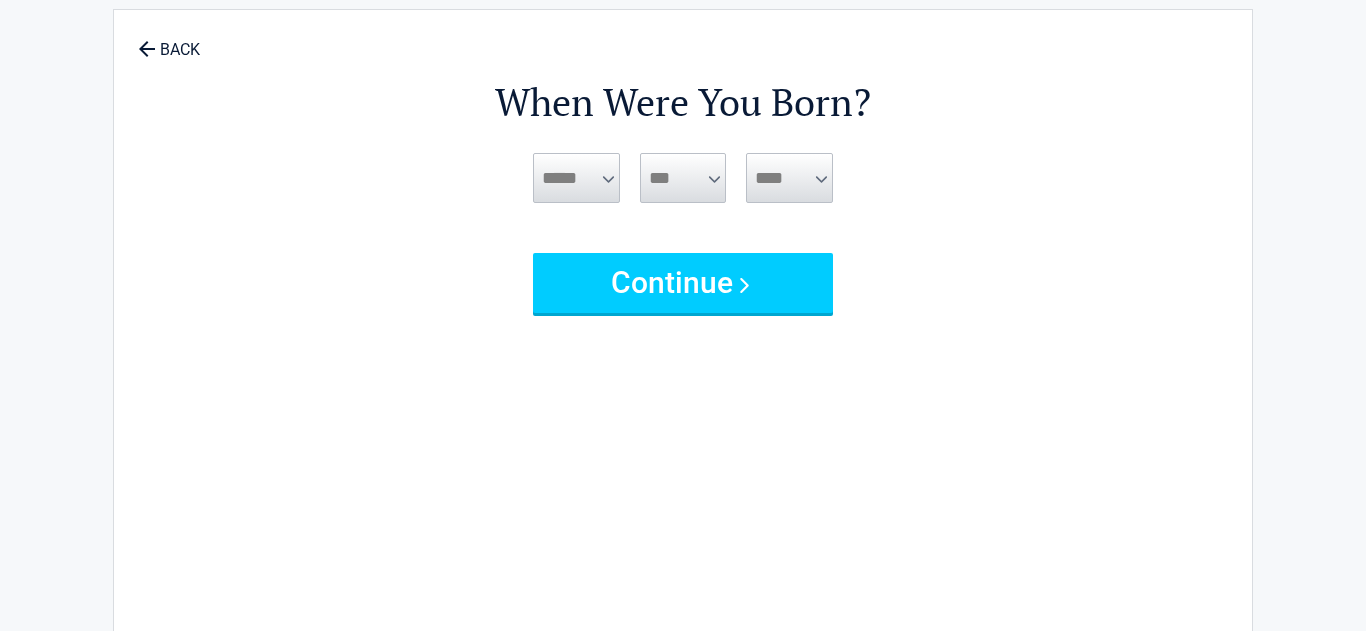 scroll, scrollTop: 0, scrollLeft: 0, axis: both 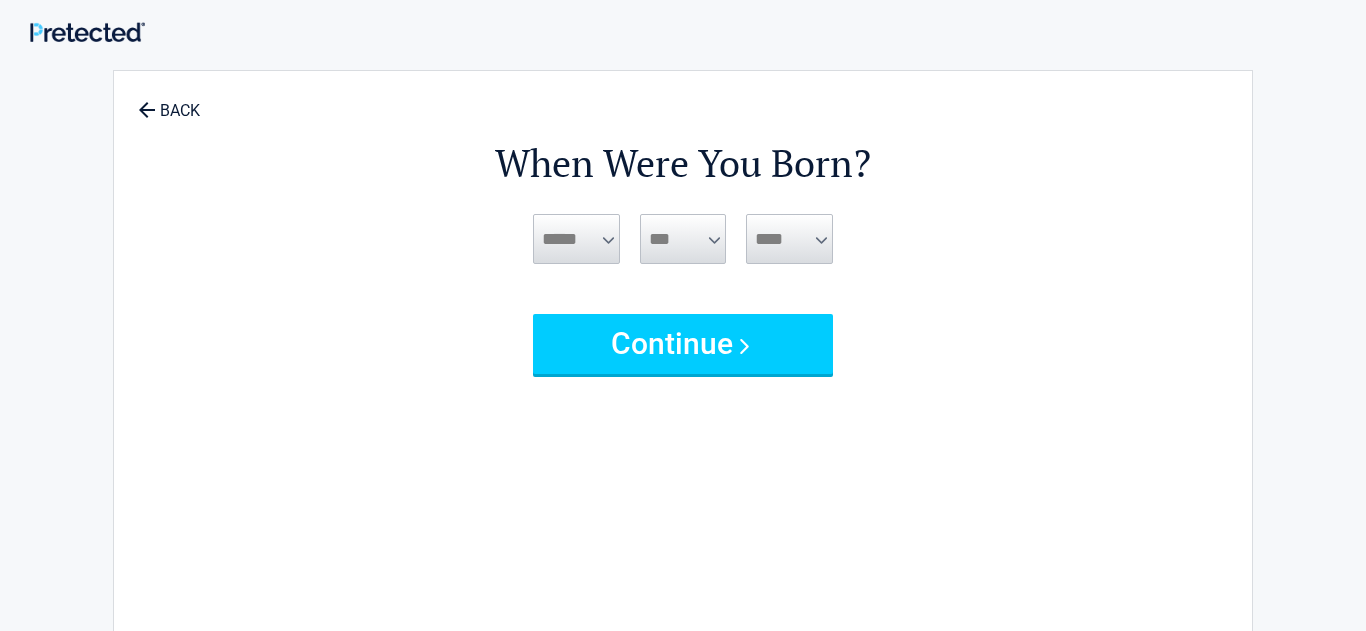 click on "*****
***
***
***
***
***
***
***
***
***
***
***
***" at bounding box center [576, 239] 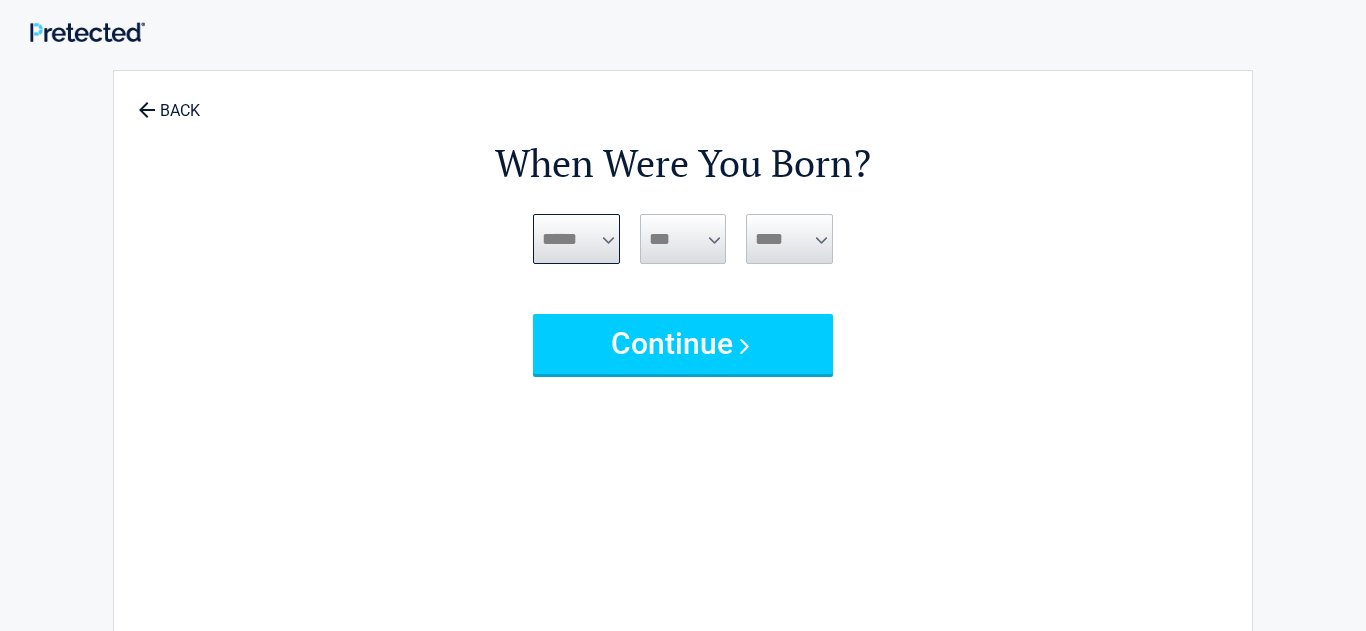 click on "*****
***
***
***
***
***
***
***
***
***
***
***
***" at bounding box center [576, 239] 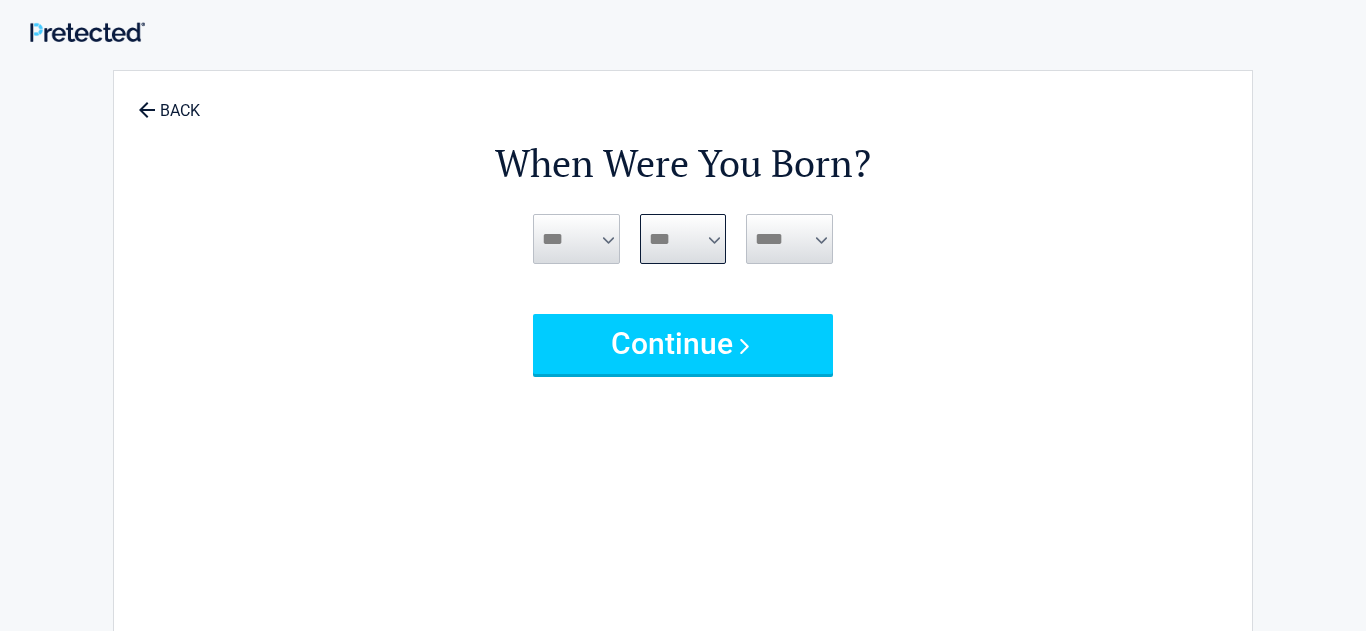 click on "*** * * * * * * * * * ** ** ** ** ** ** ** ** ** ** ** ** ** ** ** ** ** ** ** ** **" at bounding box center (683, 239) 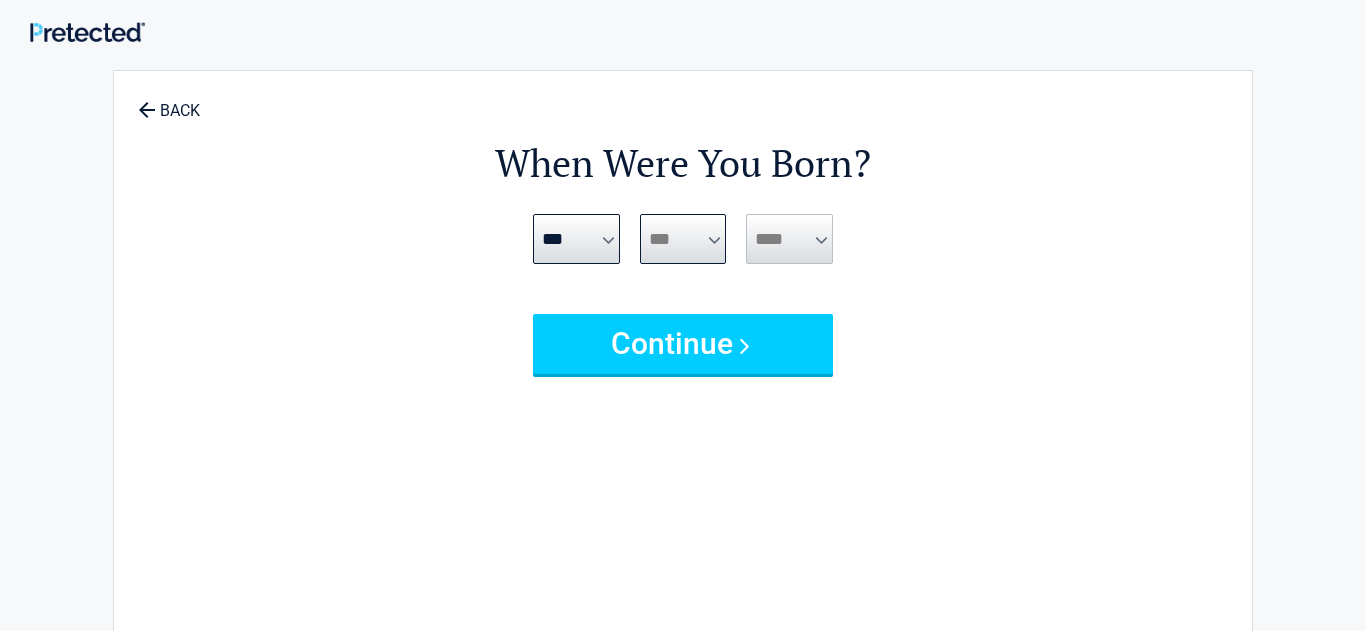 select on "**" 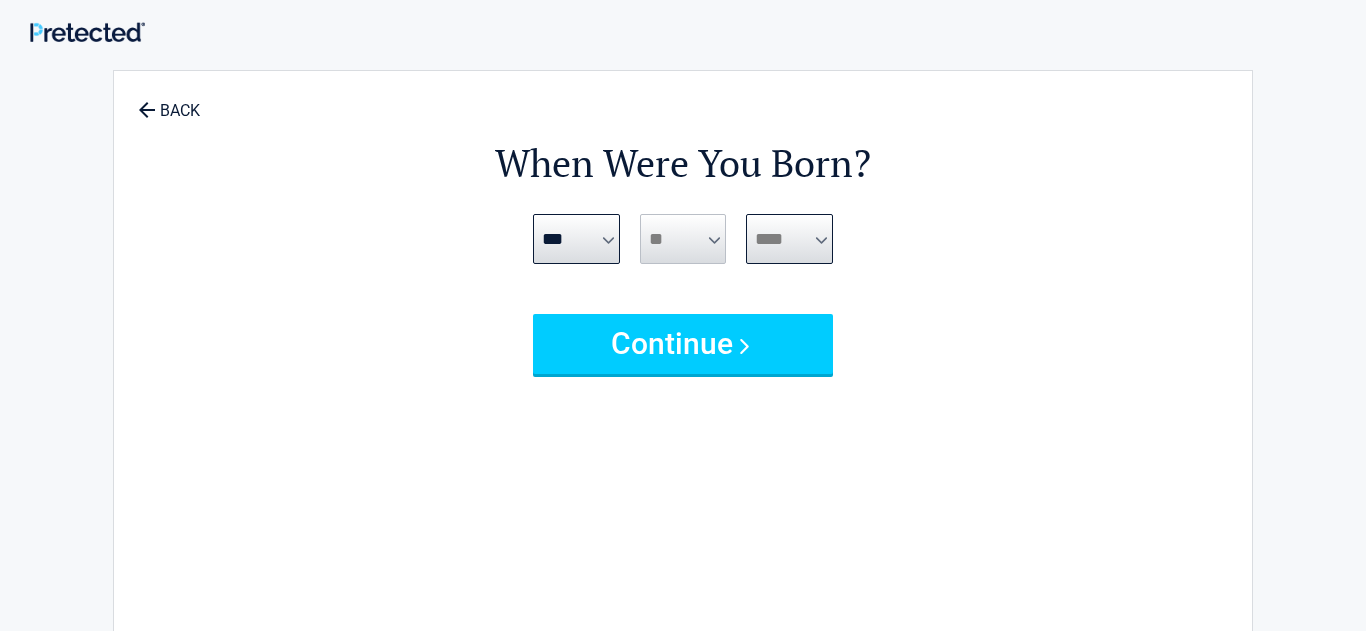 click on "****
****
****
****
****
****
****
****
****
****
****
****
****
****
****
****
****
****
****
****
****
****
****
****
****
****
****
****
****
****
****
****
****
****
****
****
****
****
****
****
****
****
****
****
****
****
****
****
****
****
****
****
****
****
****
****
****
****
****
****
****
****
****
****" at bounding box center (789, 239) 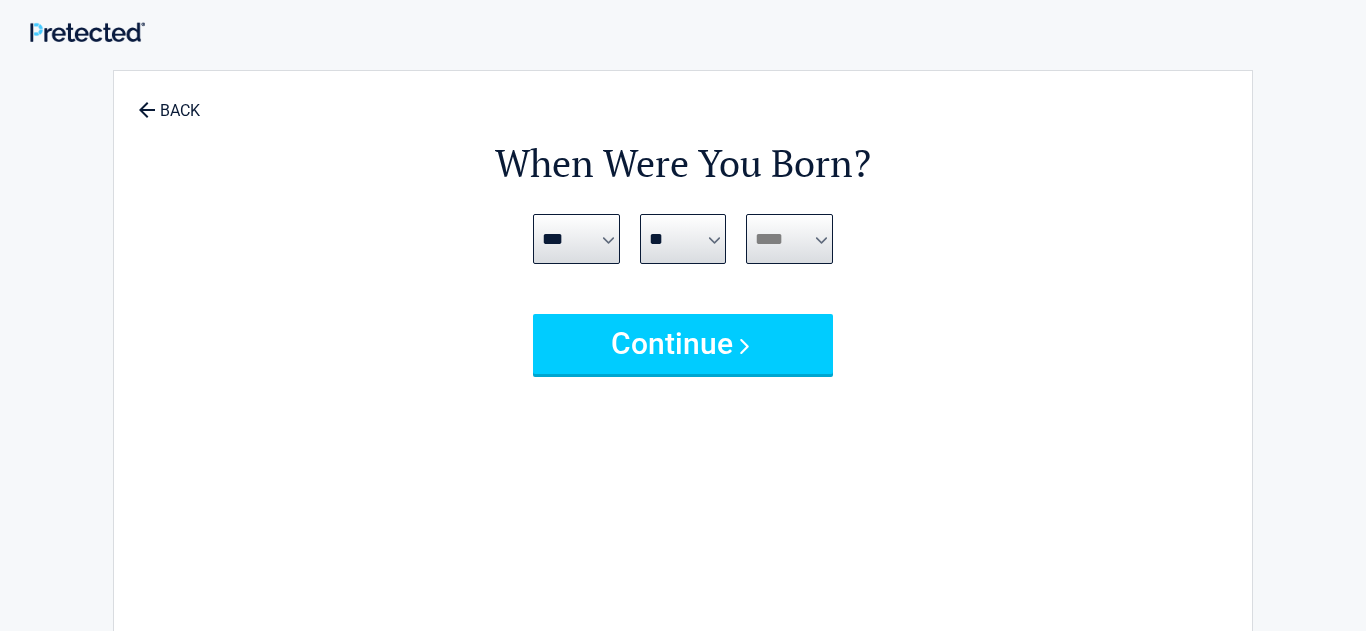 select on "****" 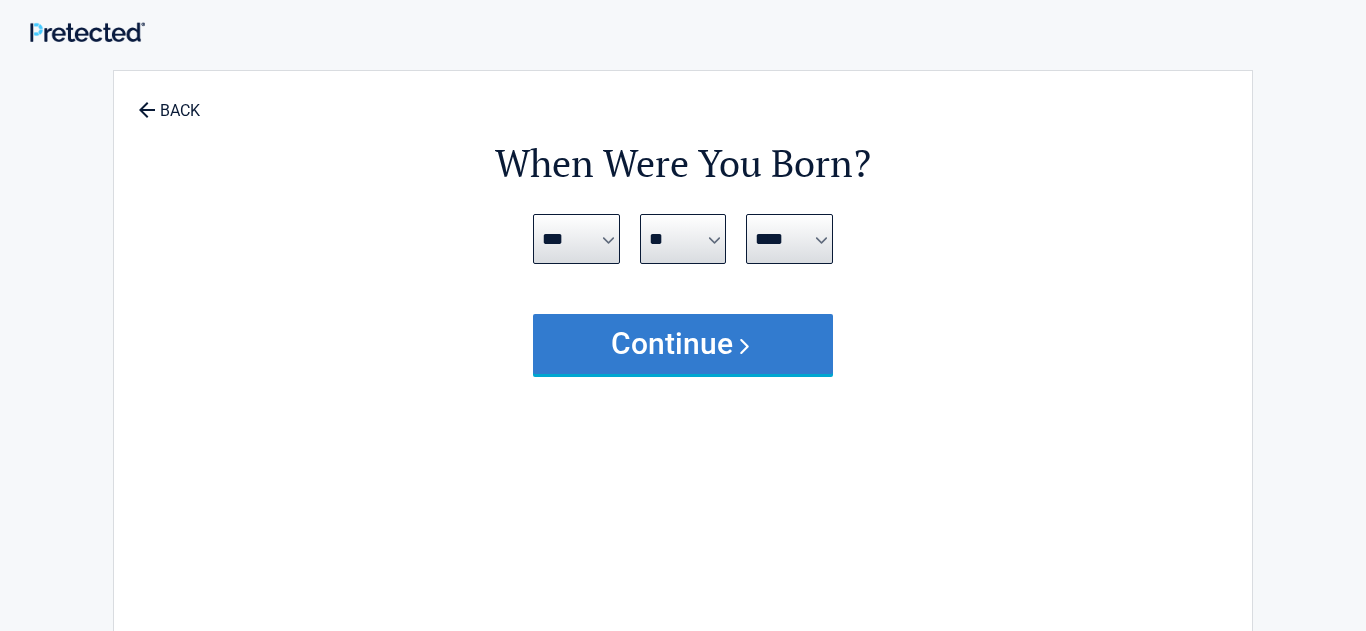 click on "Continue" at bounding box center (683, 344) 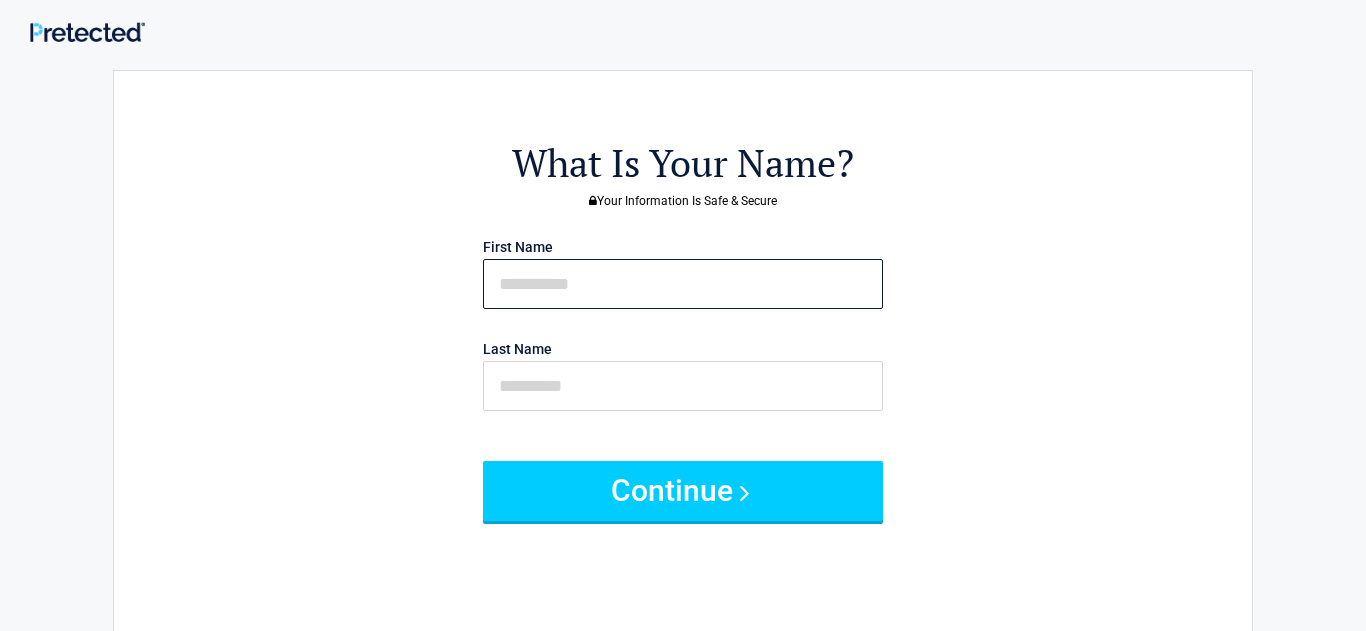 click at bounding box center [683, 284] 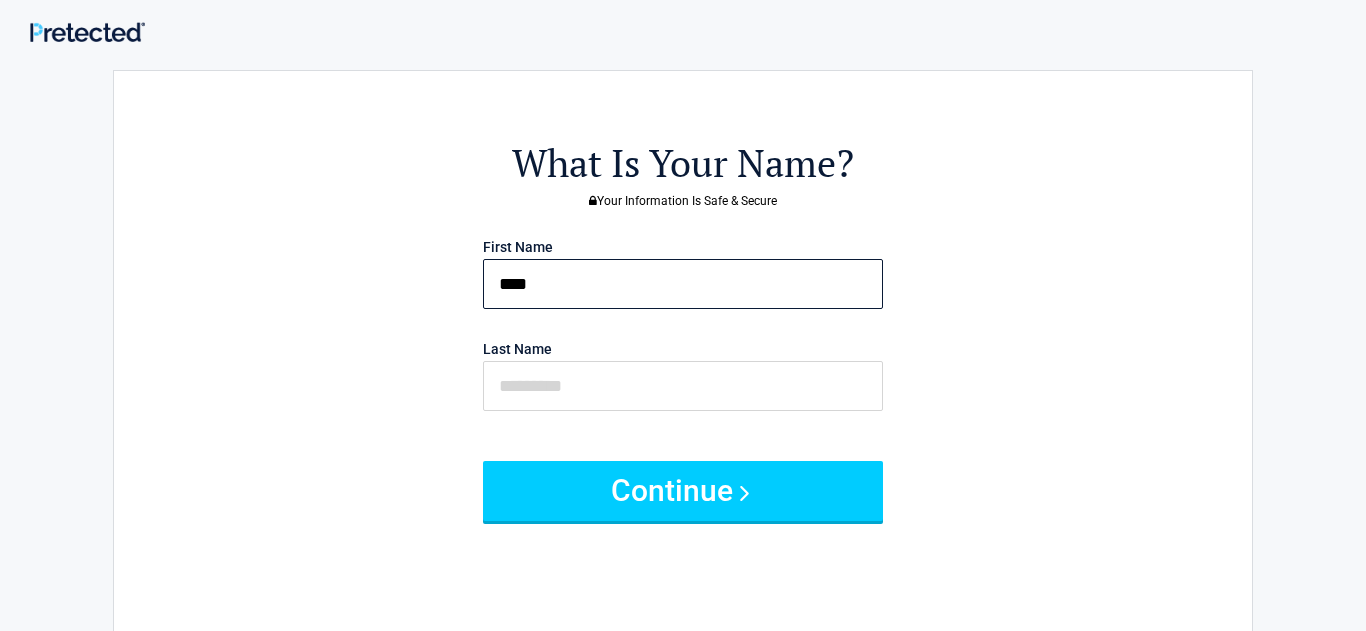 type on "****" 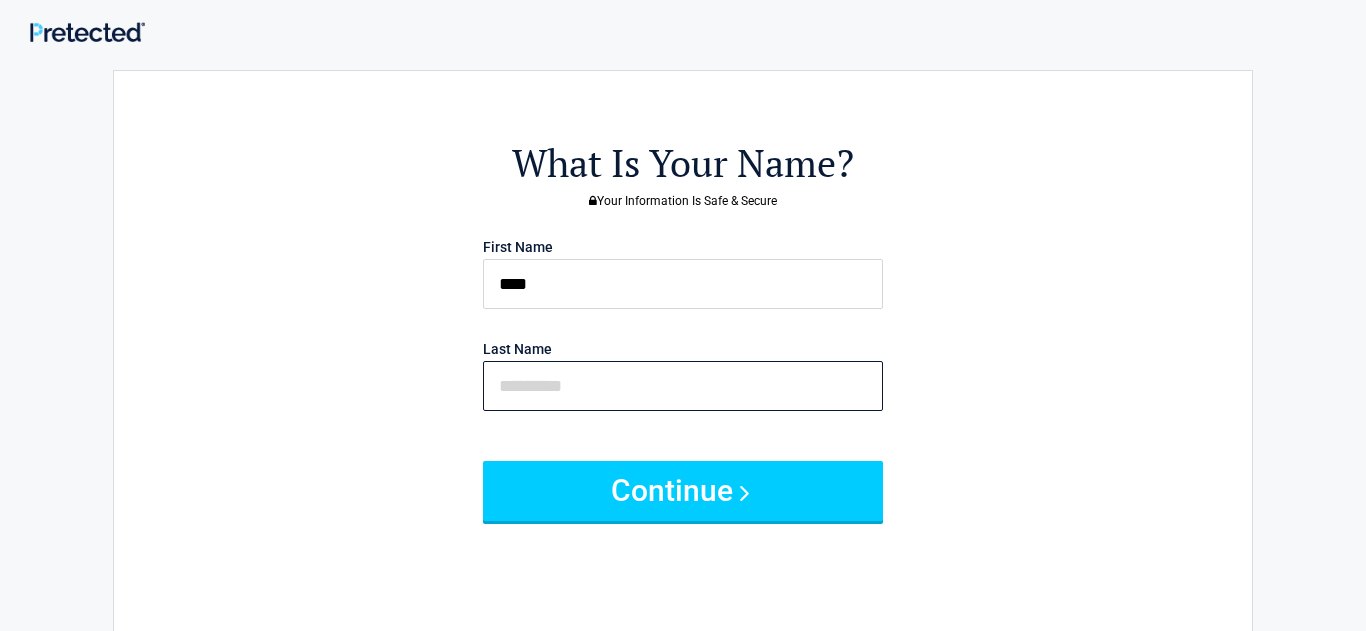 click at bounding box center (683, 386) 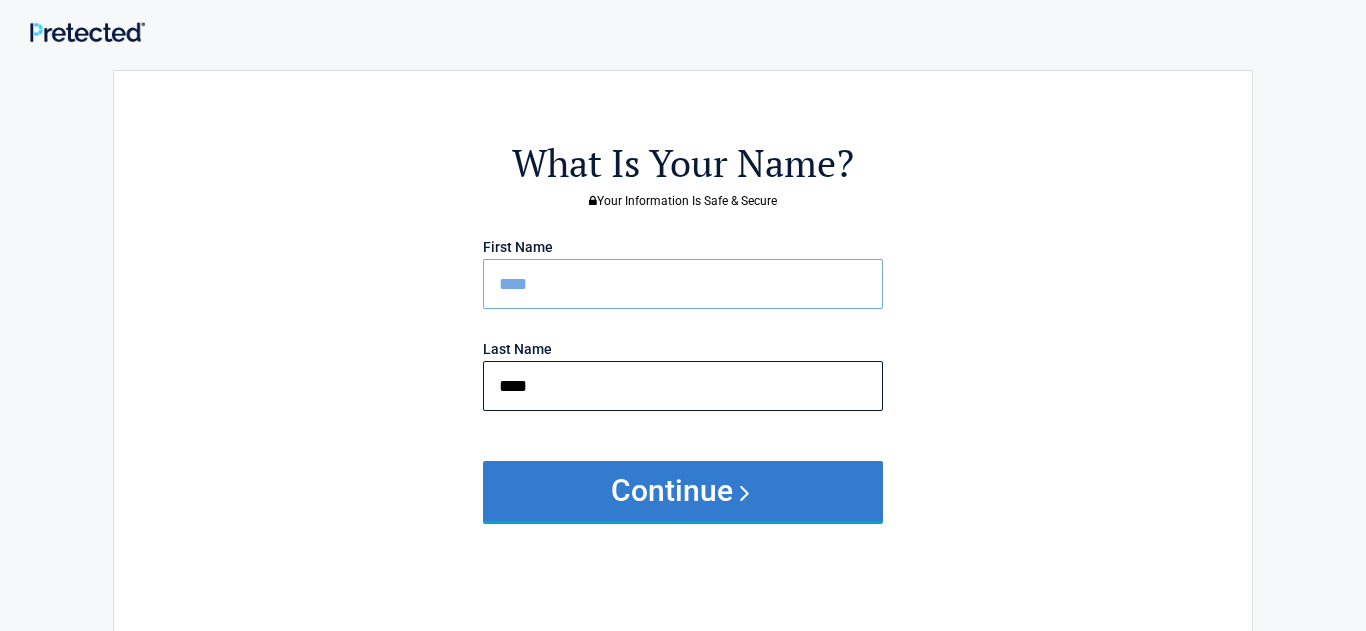 type on "****" 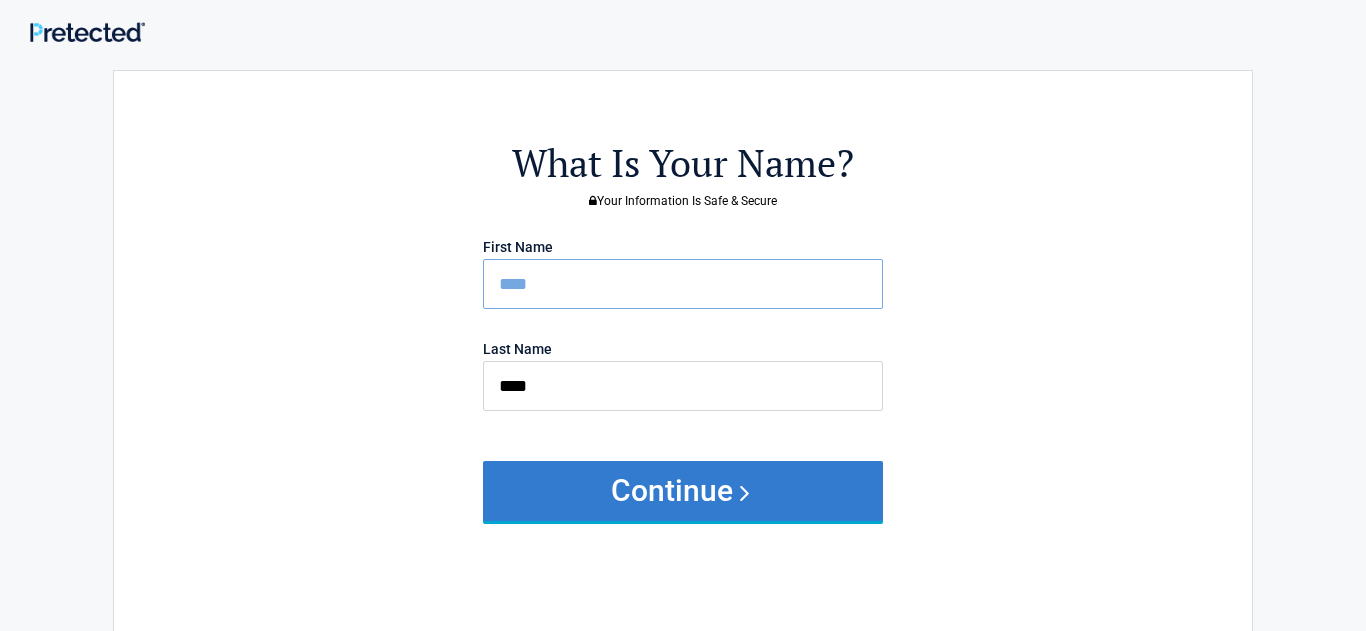 click on "Continue" at bounding box center [683, 491] 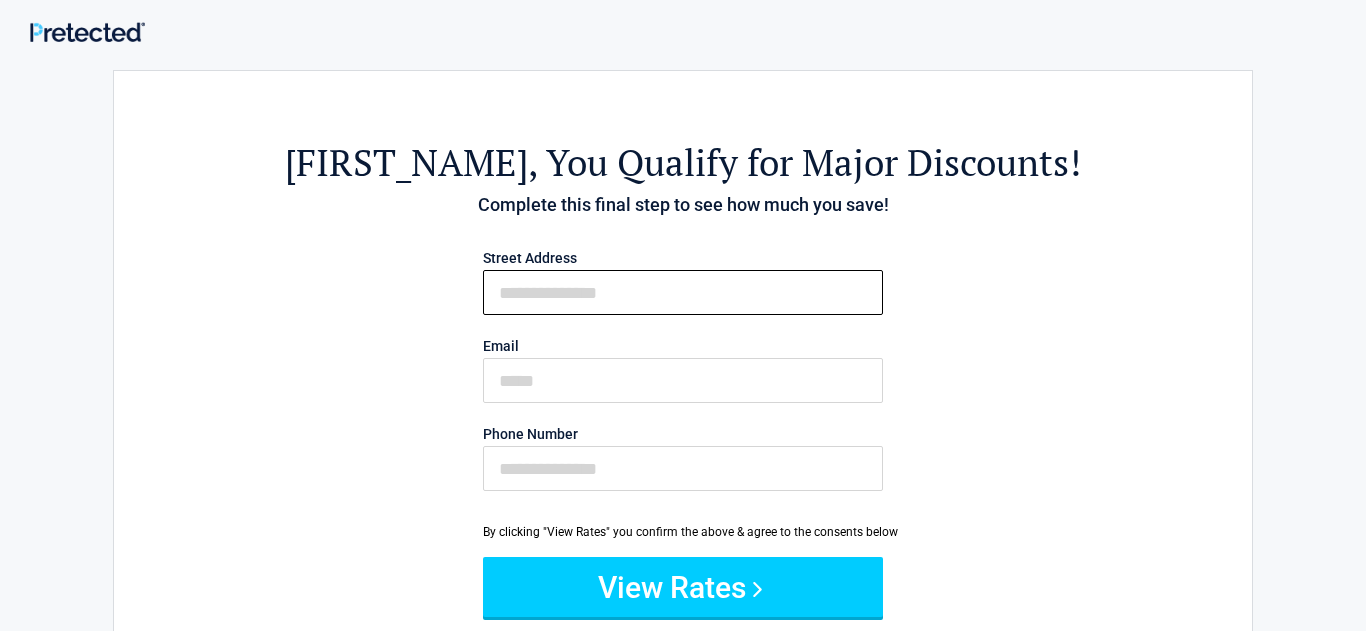click on "First Name" at bounding box center (683, 292) 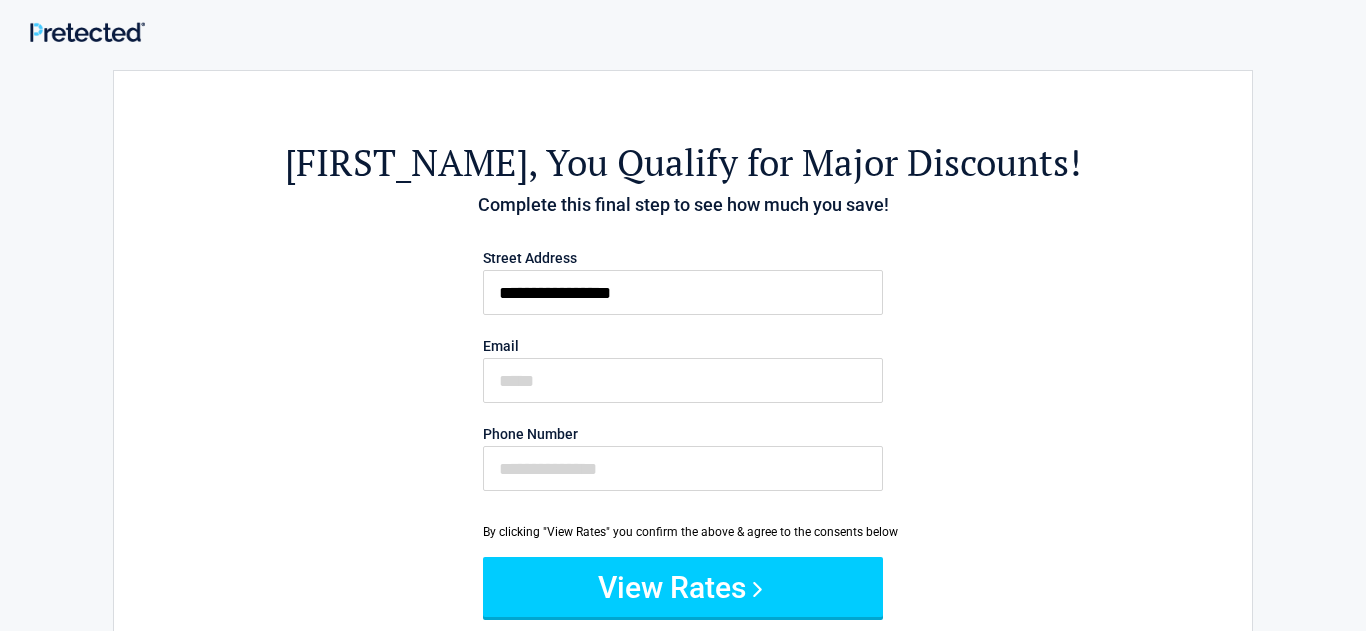 click on "**********" at bounding box center [683, 444] 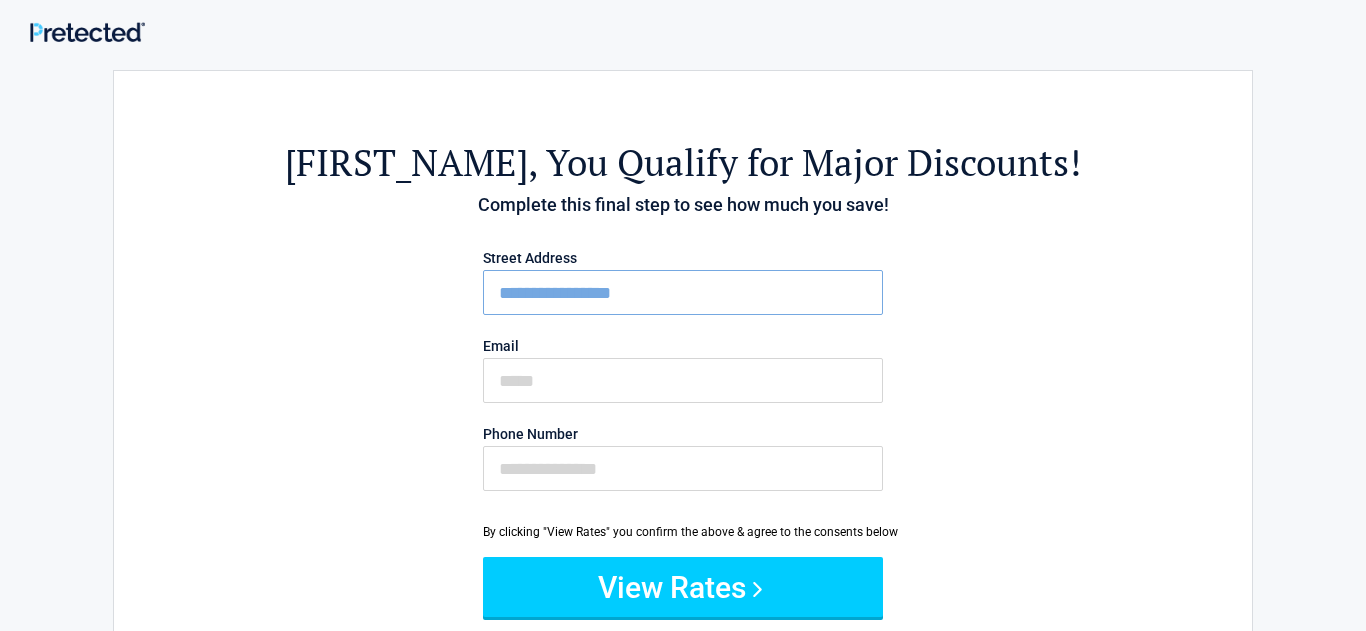 click on "**********" at bounding box center [683, 292] 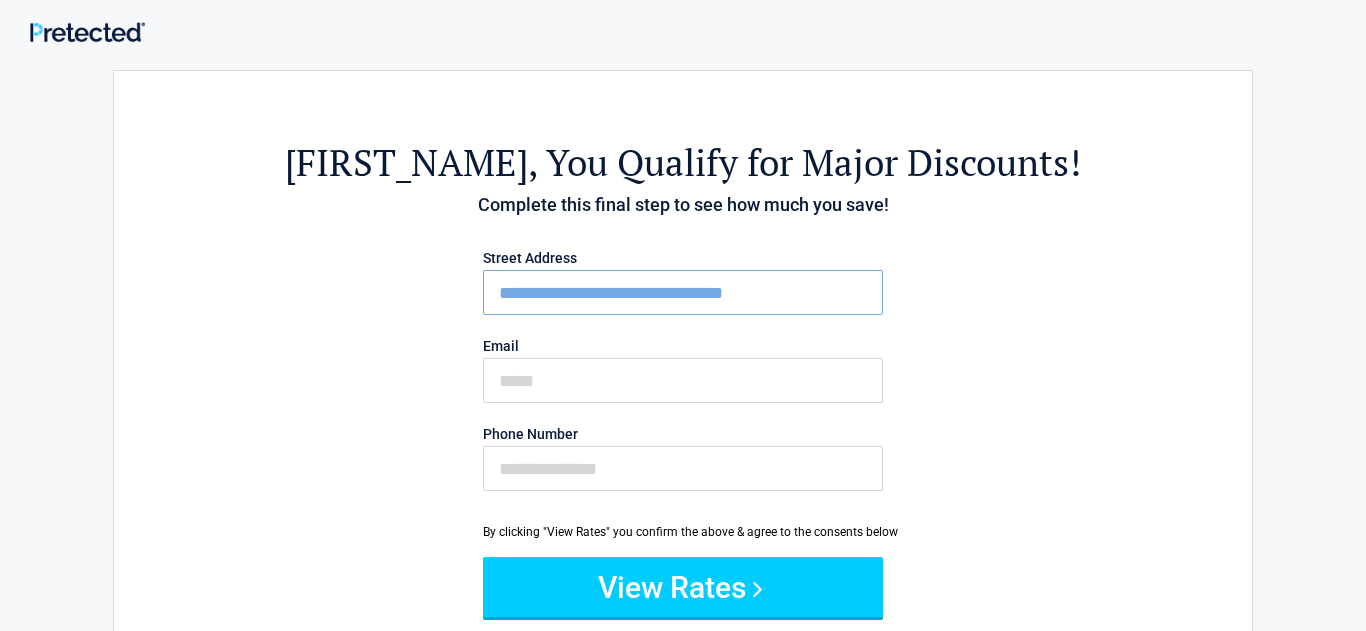 type on "**********" 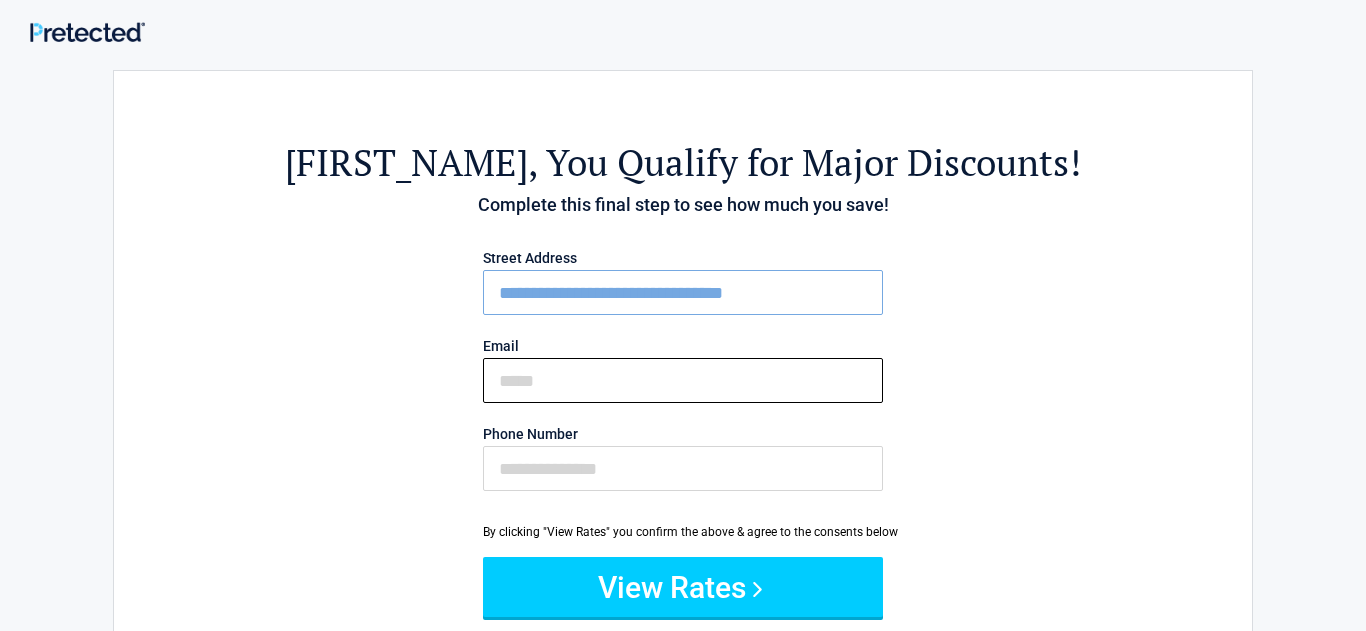 click on "Email" at bounding box center [683, 380] 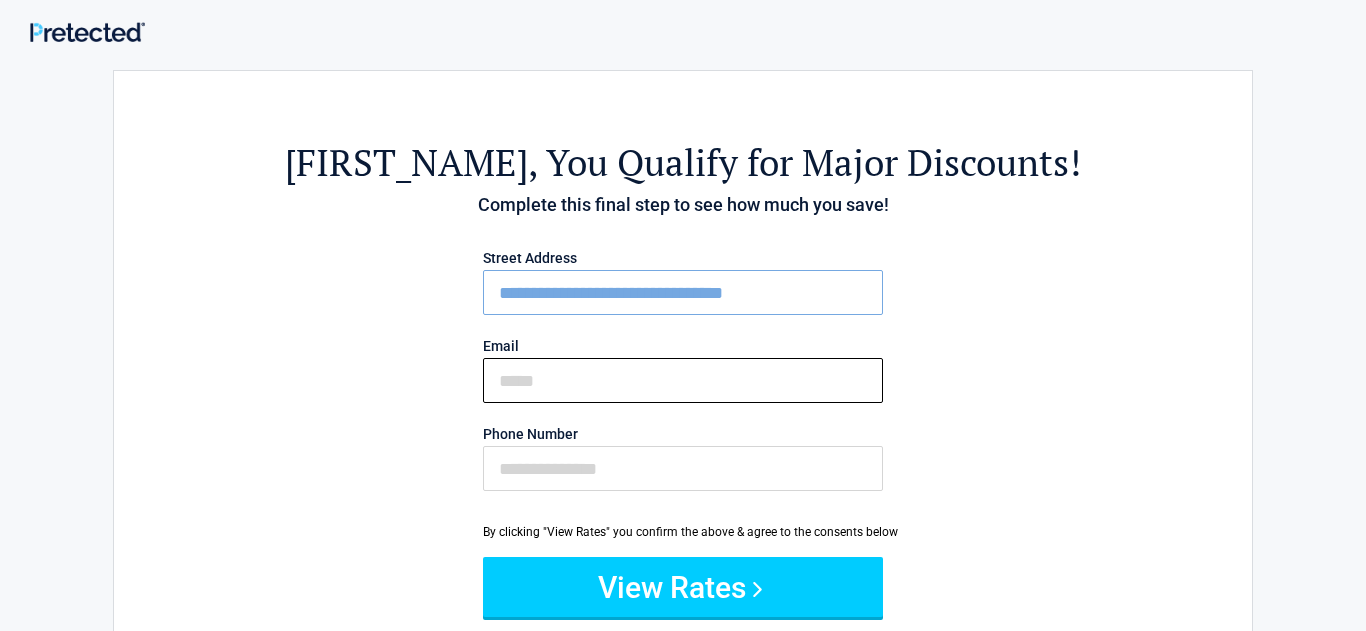 type on "**********" 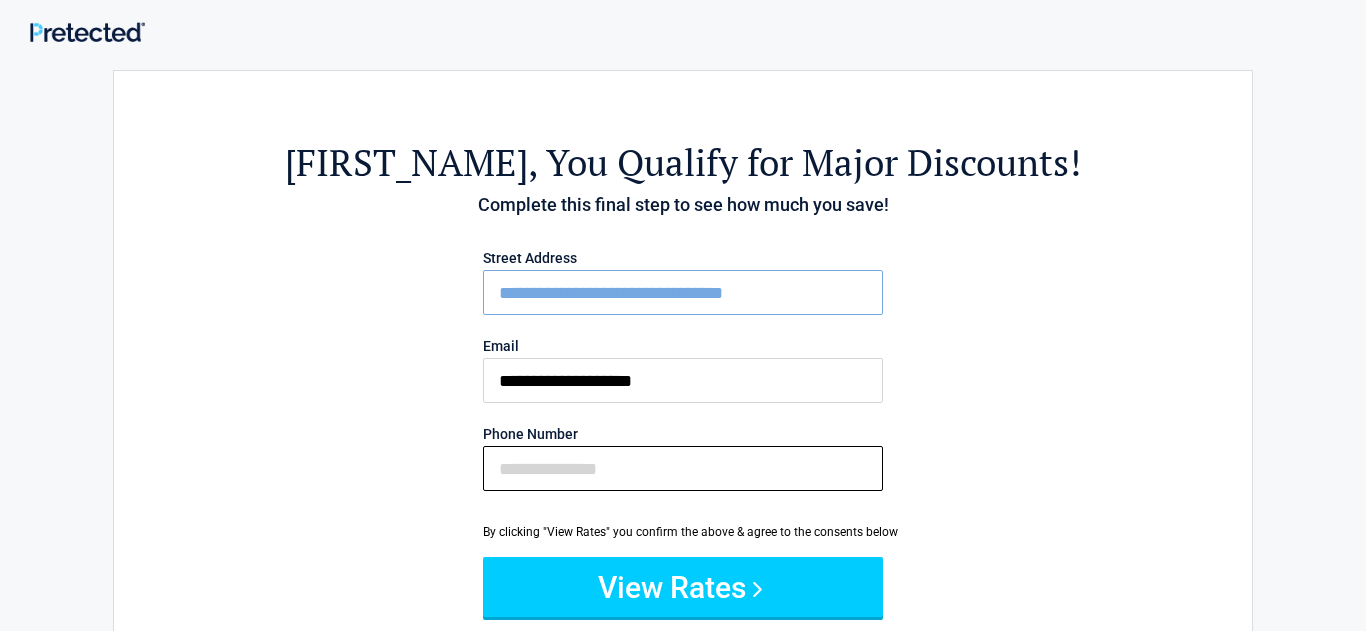 type on "**********" 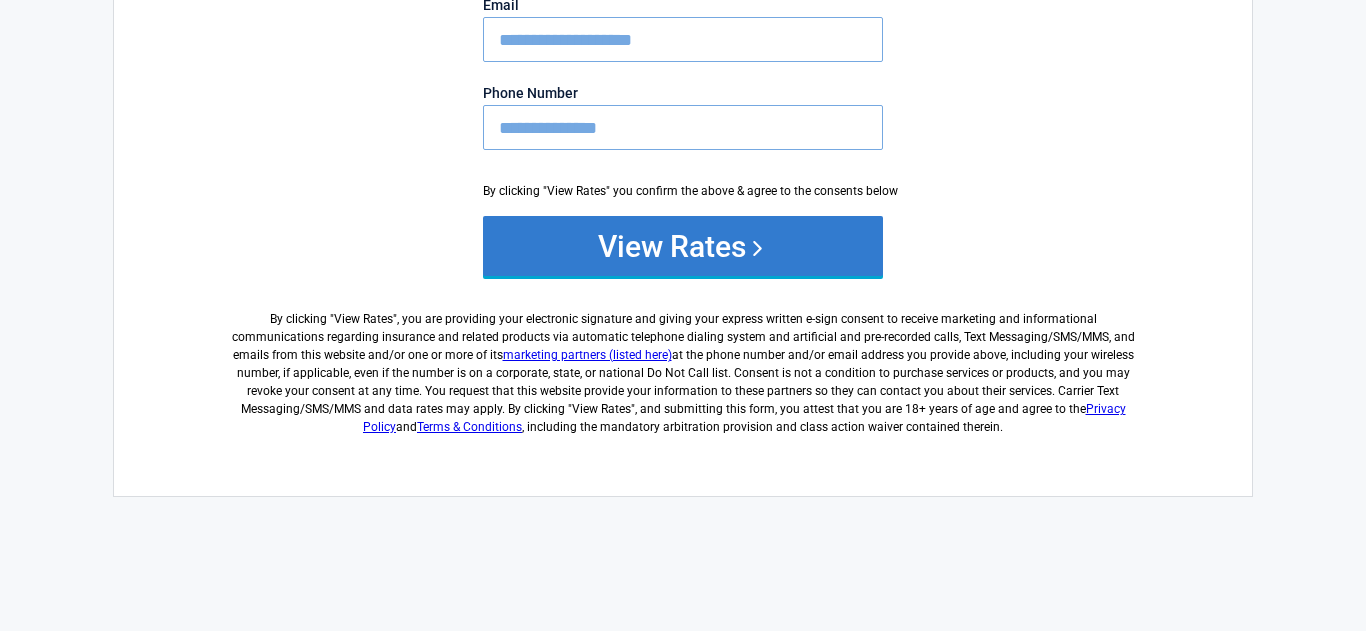 scroll, scrollTop: 343, scrollLeft: 0, axis: vertical 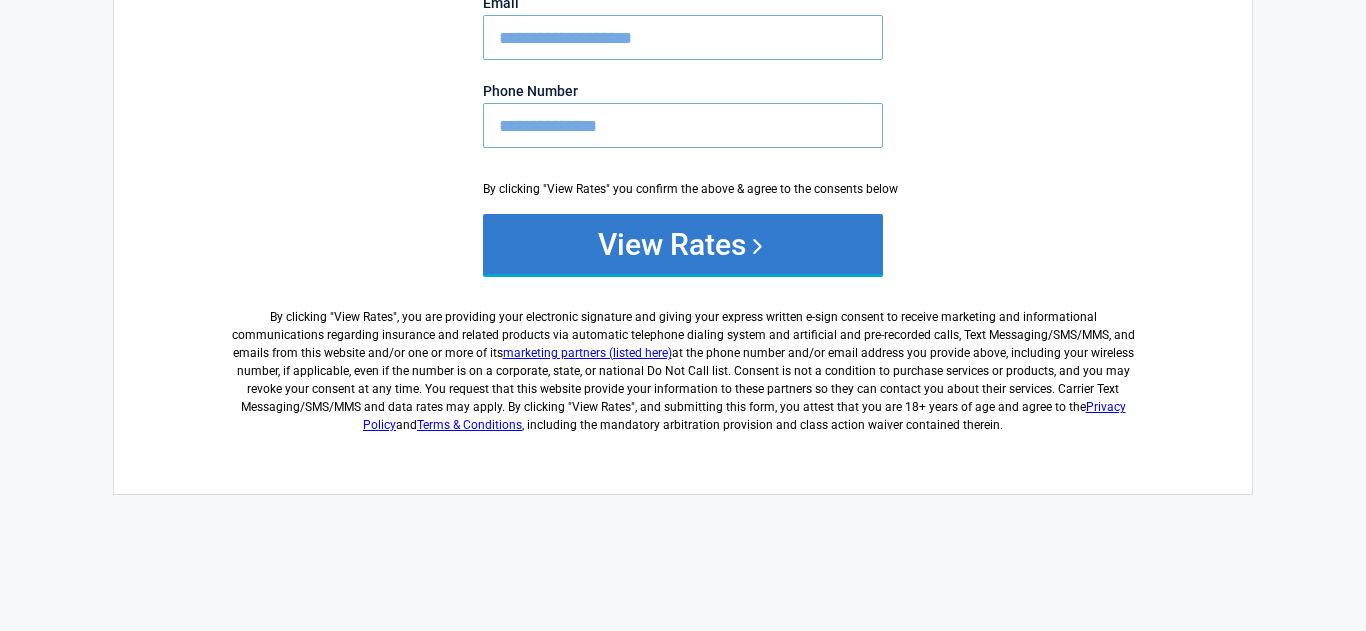 click on "View Rates" at bounding box center [683, 244] 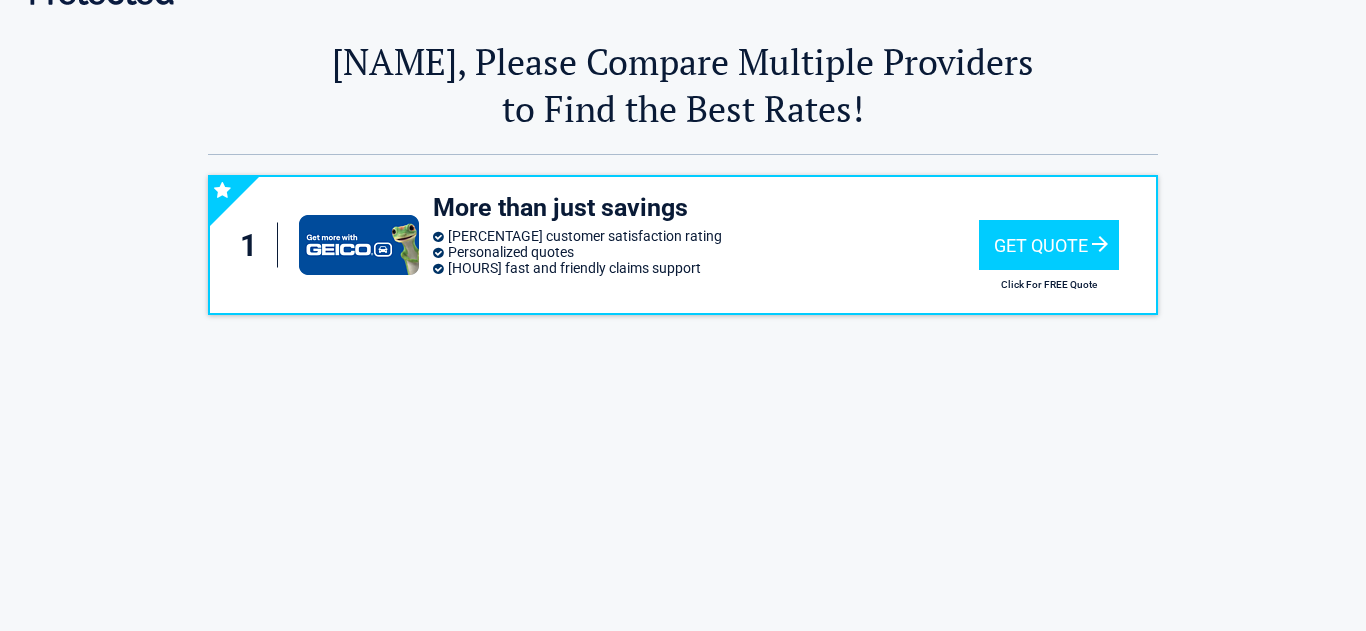 scroll, scrollTop: 0, scrollLeft: 0, axis: both 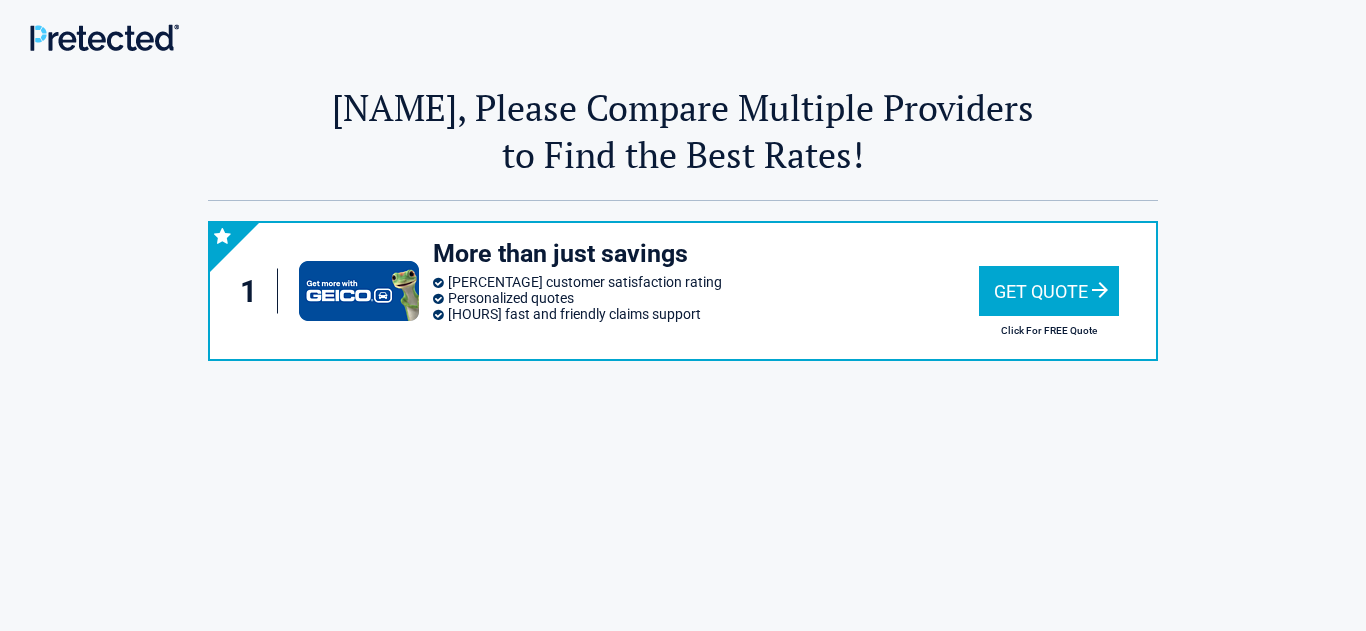 click on "Click For FREE Quote" at bounding box center [1049, 330] 